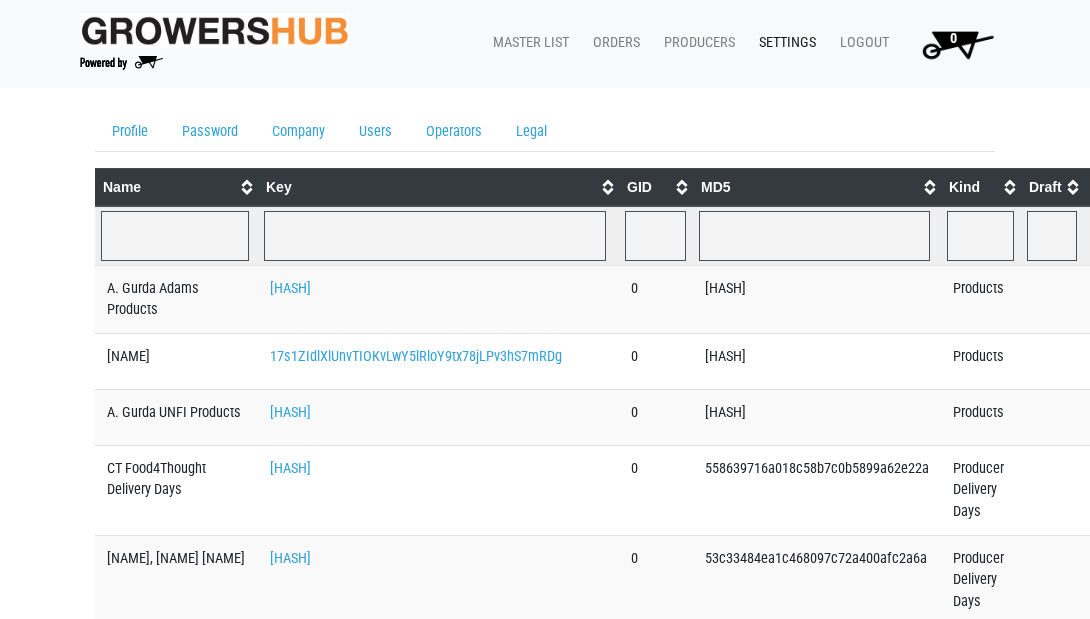 scroll, scrollTop: 0, scrollLeft: 0, axis: both 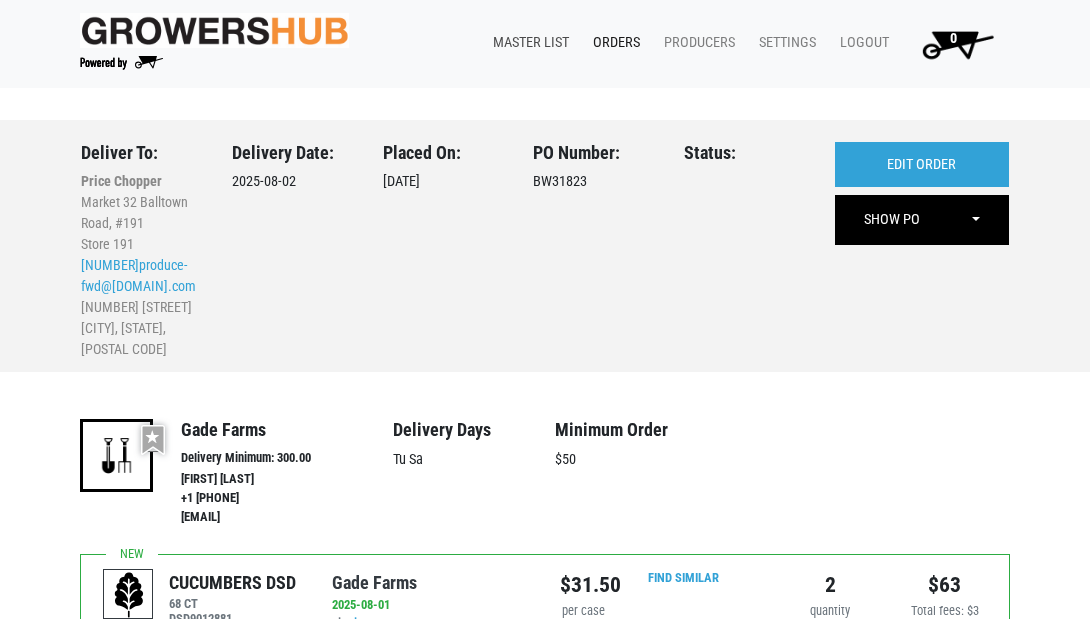 click on "Master List" at bounding box center [527, 43] 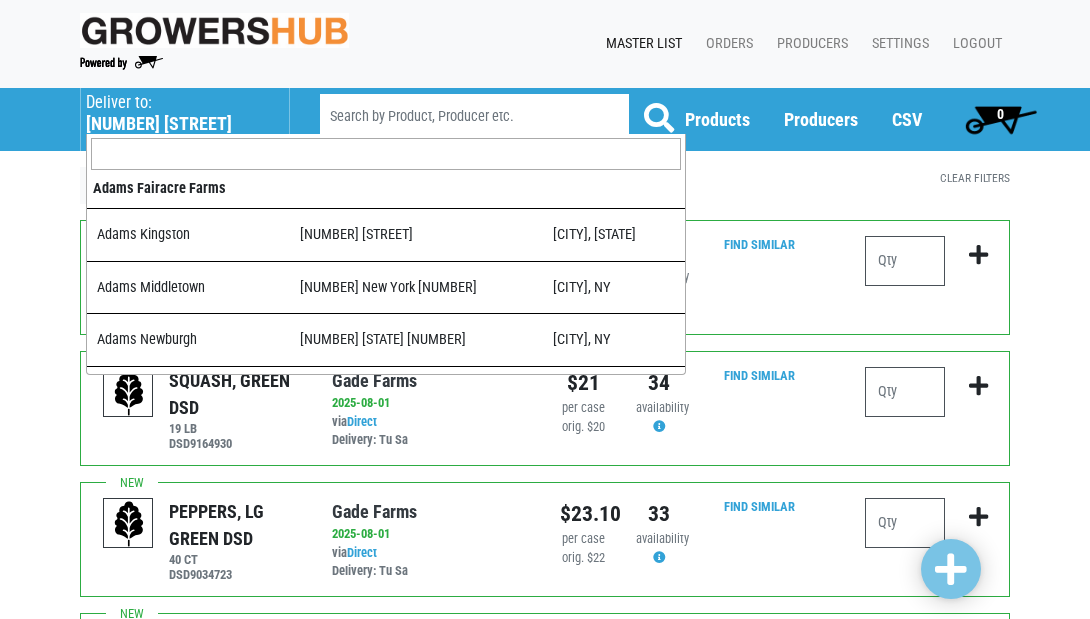 click on "[NUMBER] [STREET]" at bounding box center [177, 124] 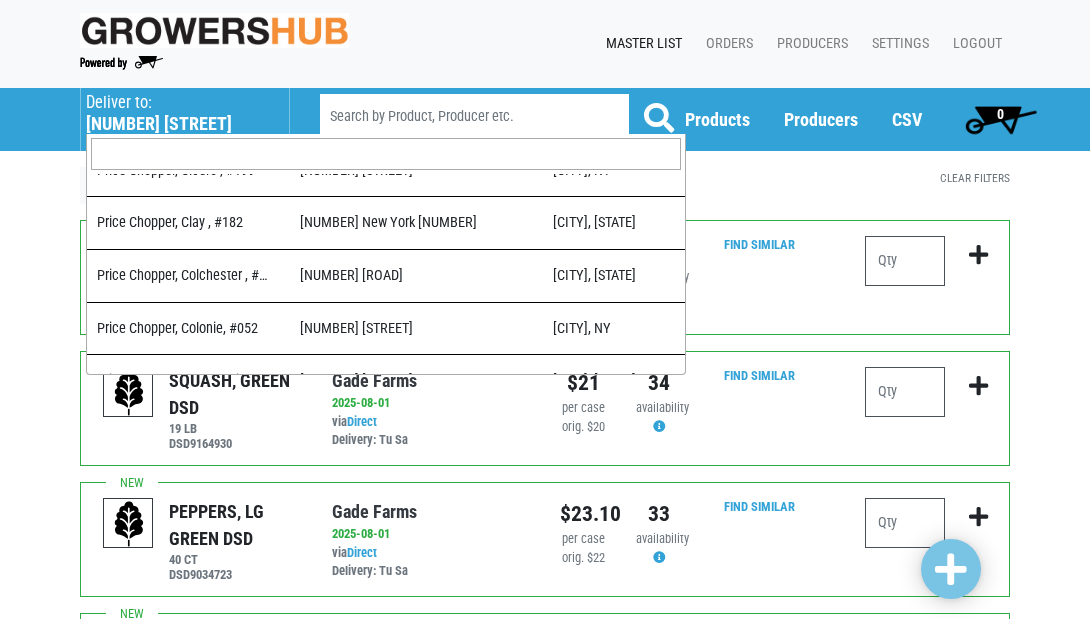 click at bounding box center [386, 154] 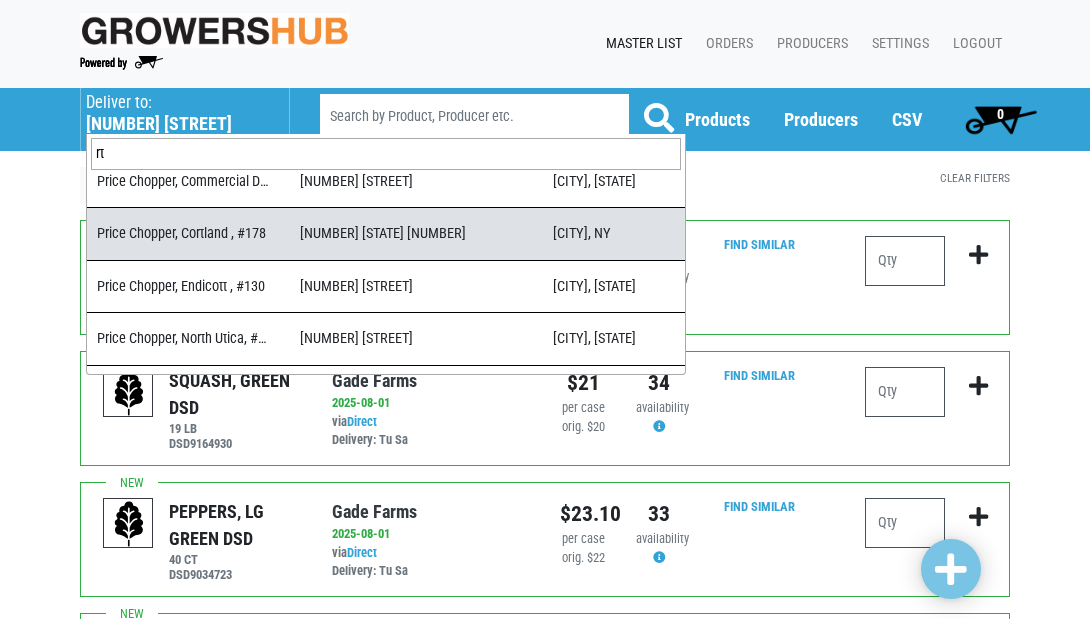 scroll, scrollTop: 0, scrollLeft: 0, axis: both 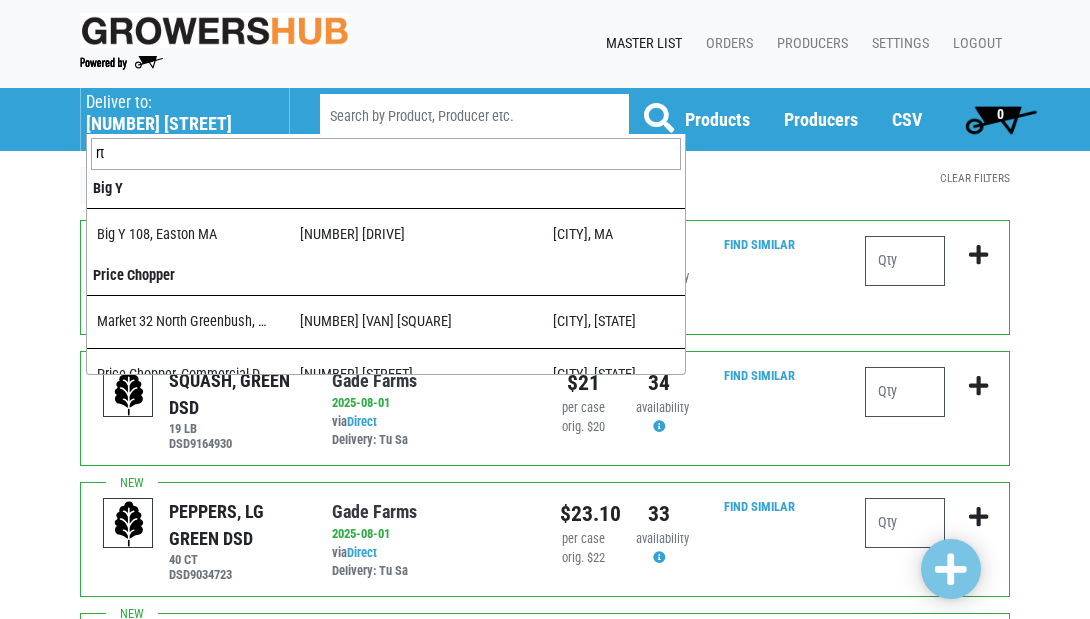 type on "r" 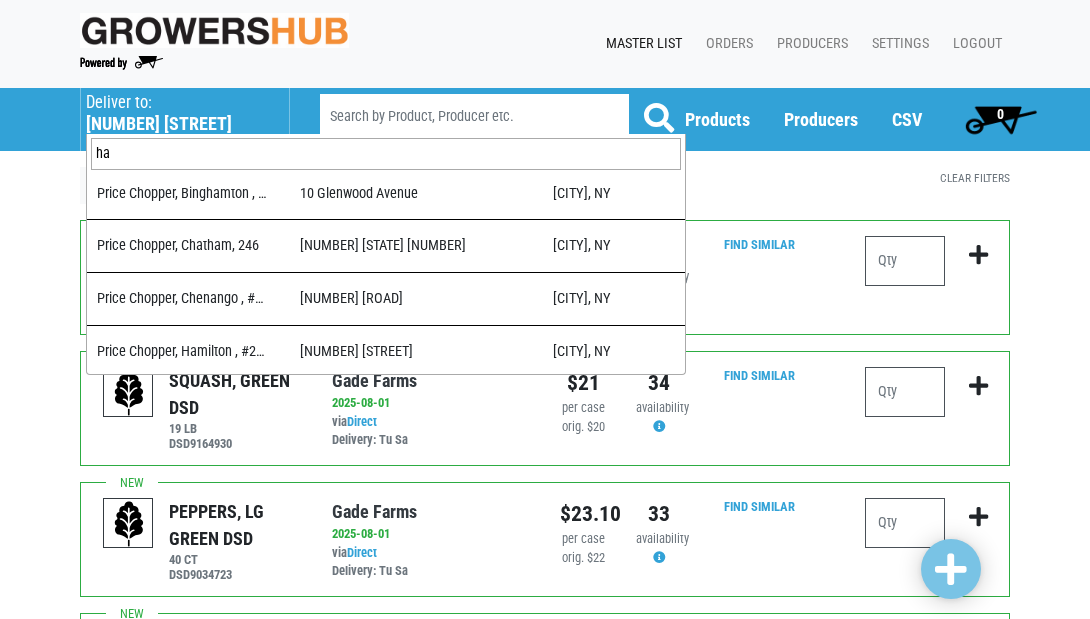 scroll, scrollTop: 0, scrollLeft: 0, axis: both 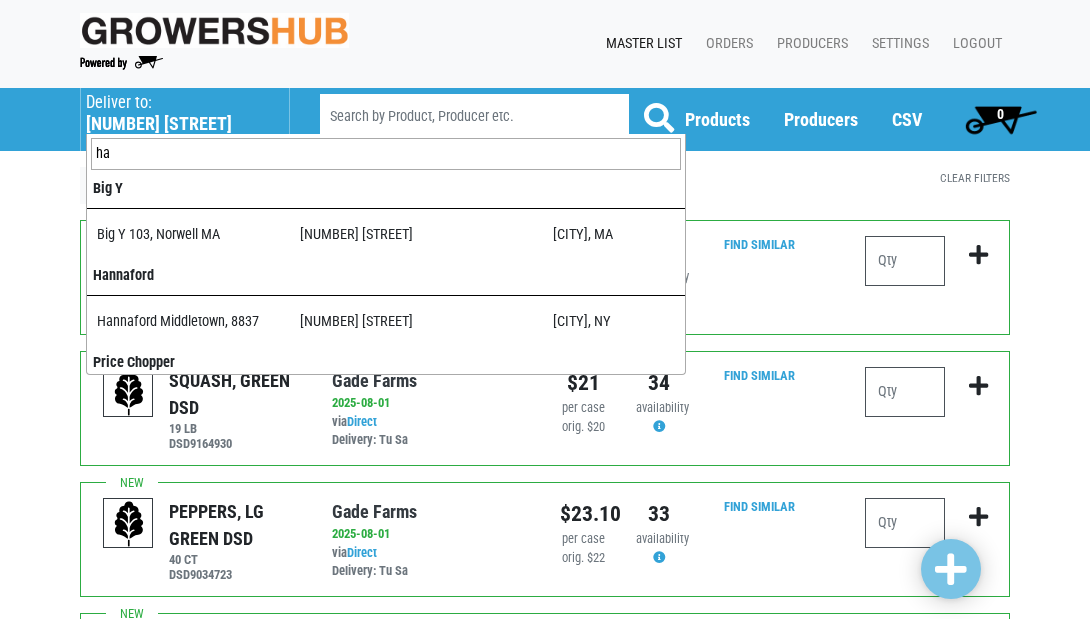 type on "h" 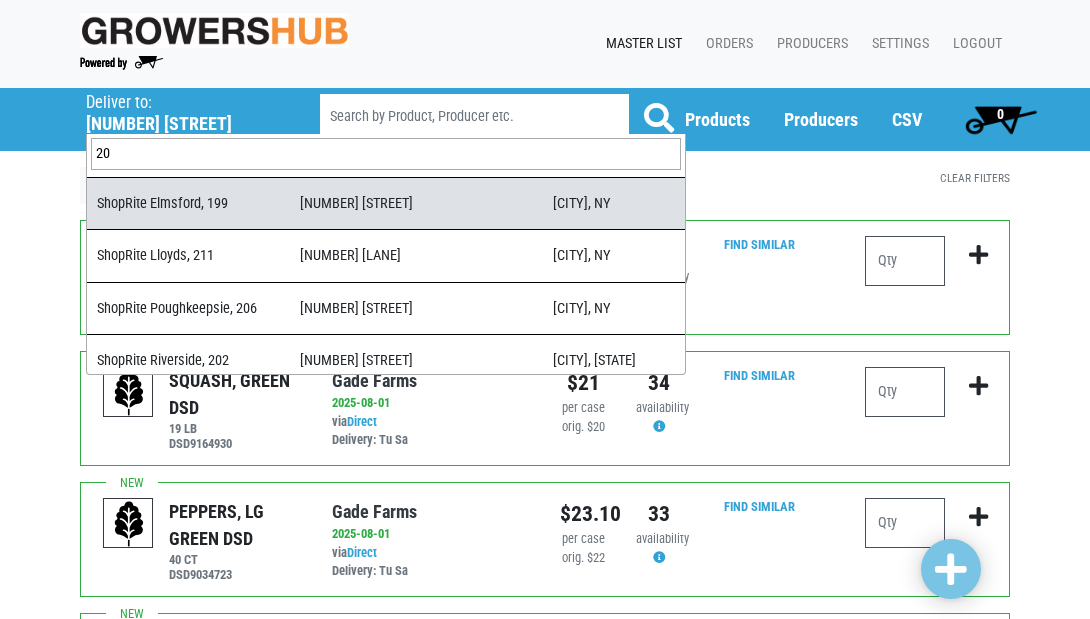 scroll, scrollTop: 1046, scrollLeft: 0, axis: vertical 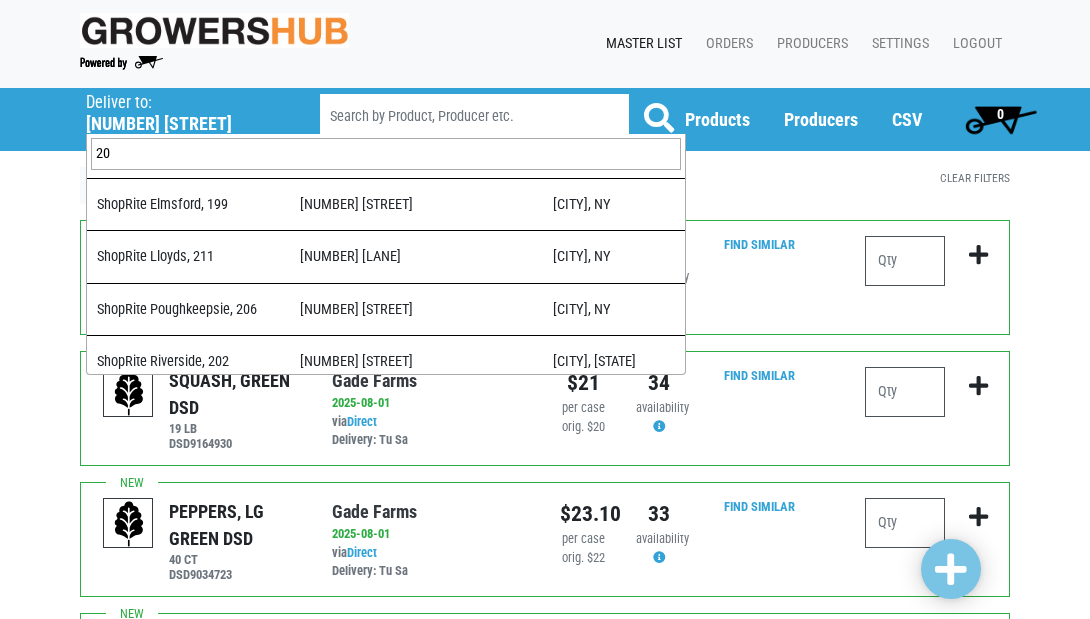 type on "2" 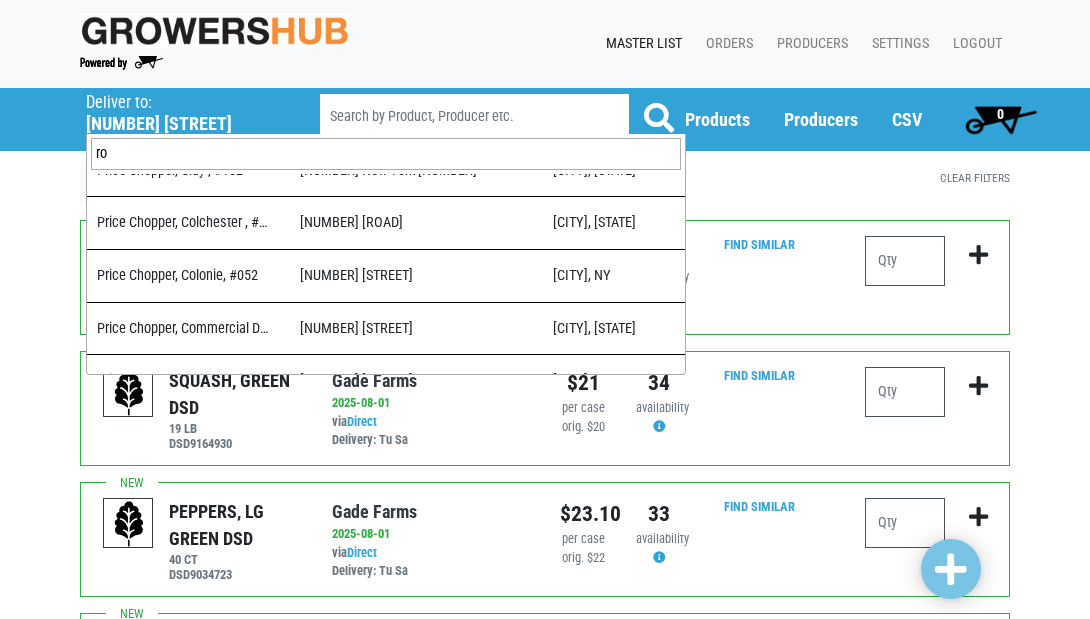 scroll, scrollTop: 0, scrollLeft: 0, axis: both 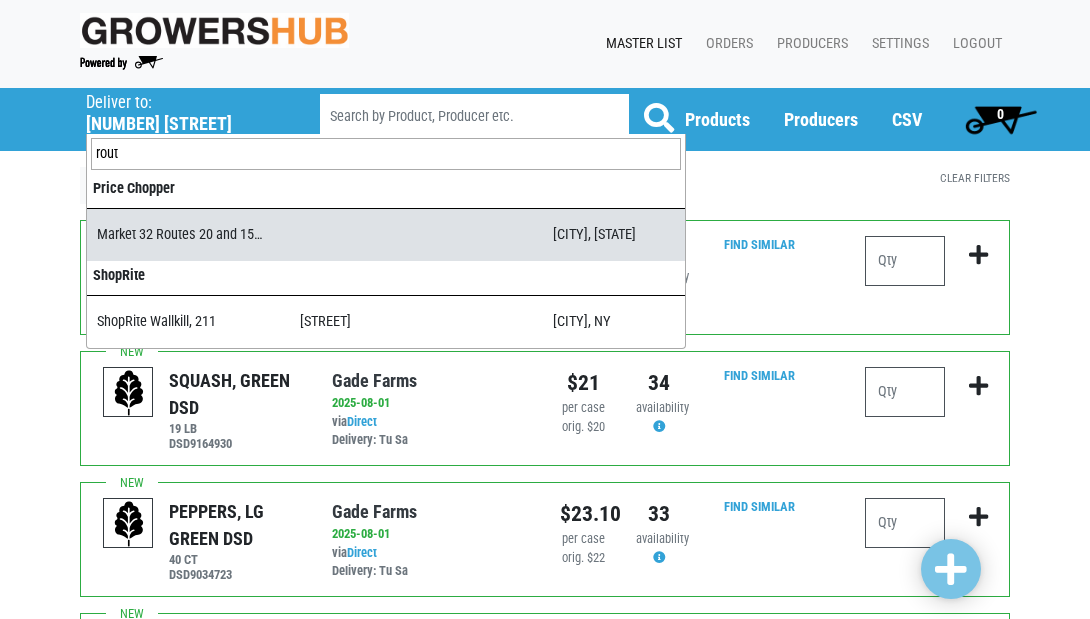 type on "rout" 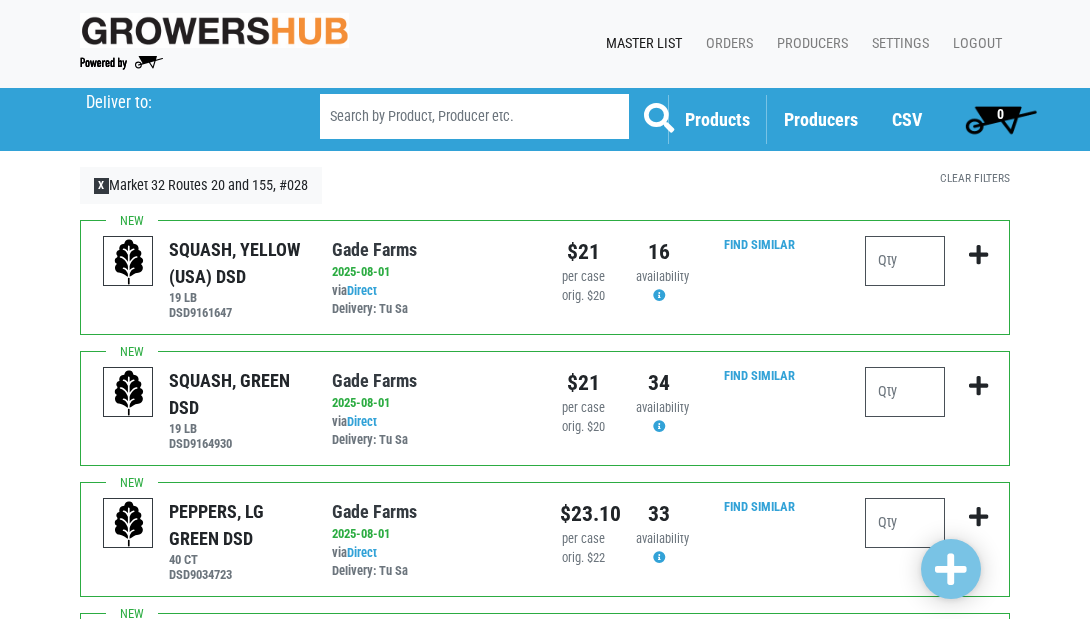 scroll, scrollTop: 0, scrollLeft: 0, axis: both 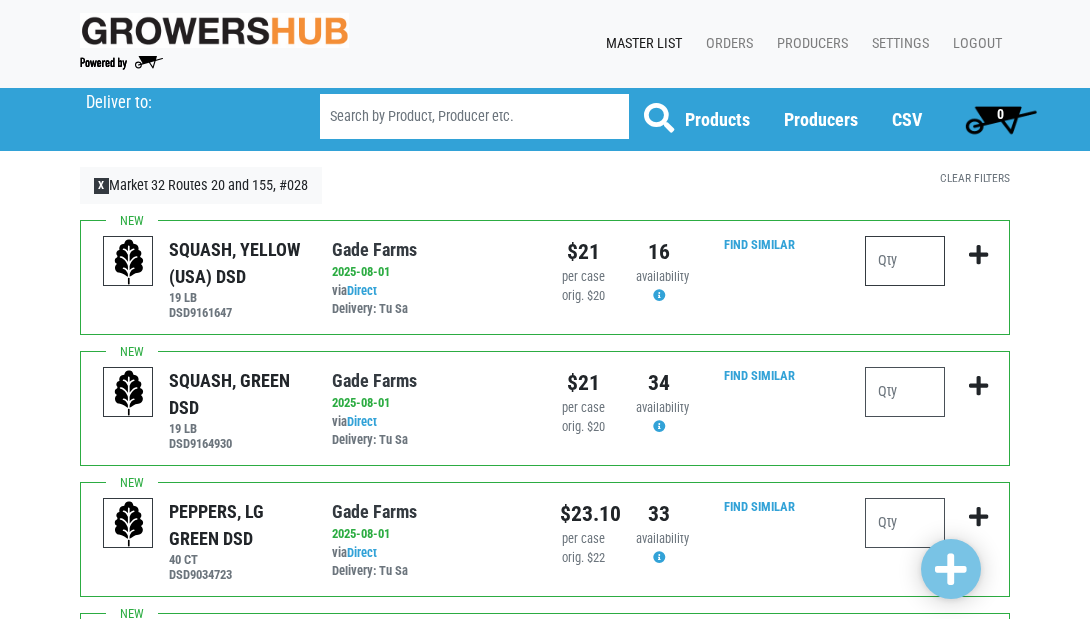 click at bounding box center (905, 261) 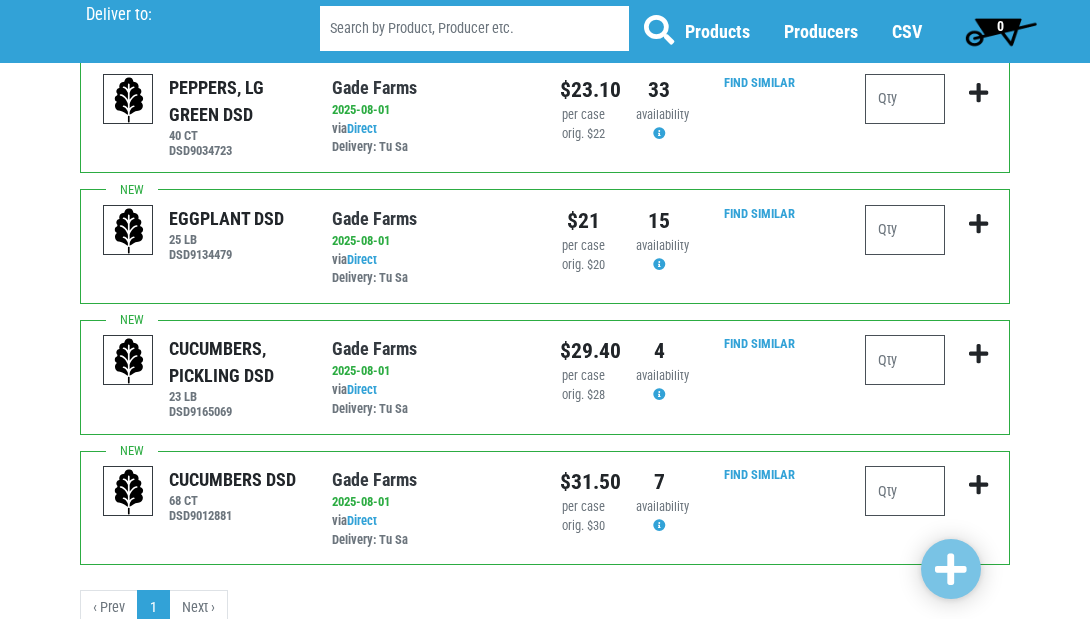 scroll, scrollTop: 406, scrollLeft: 0, axis: vertical 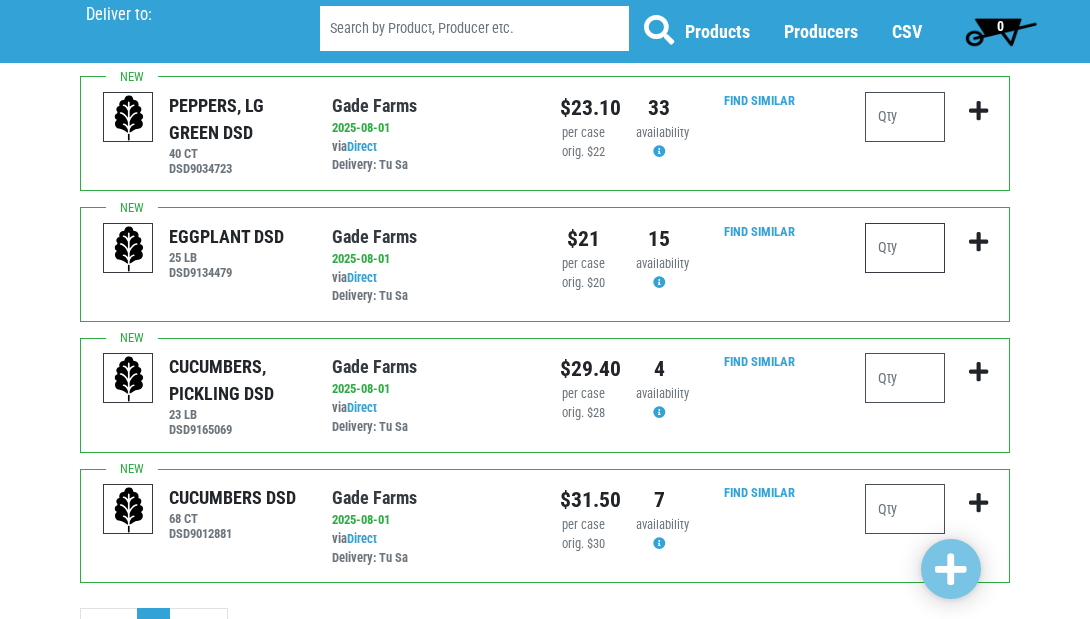 click at bounding box center (905, 248) 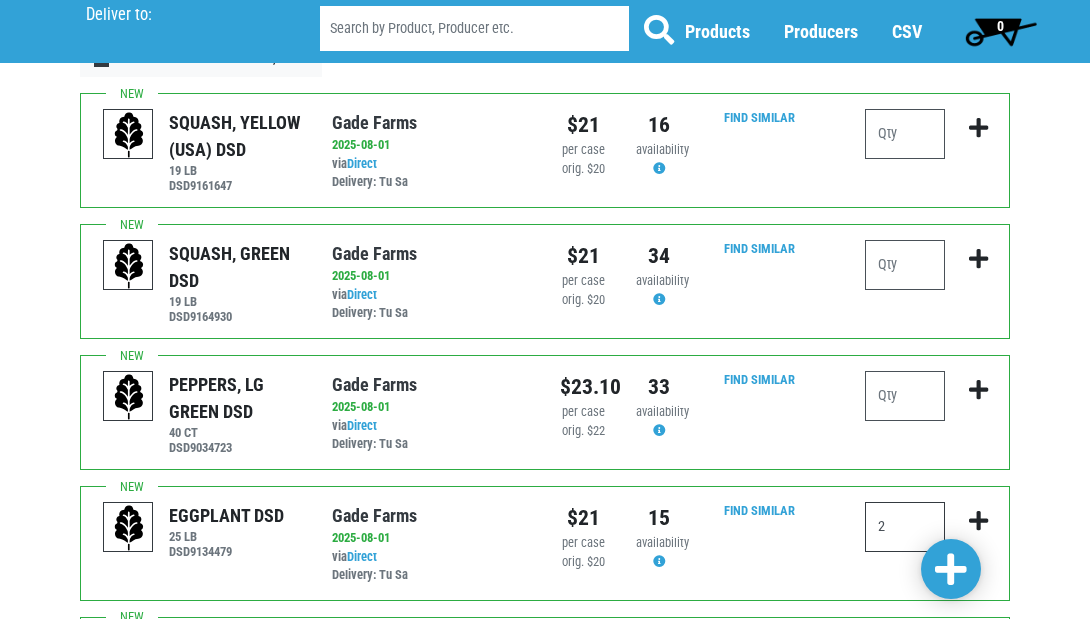 scroll, scrollTop: 115, scrollLeft: 0, axis: vertical 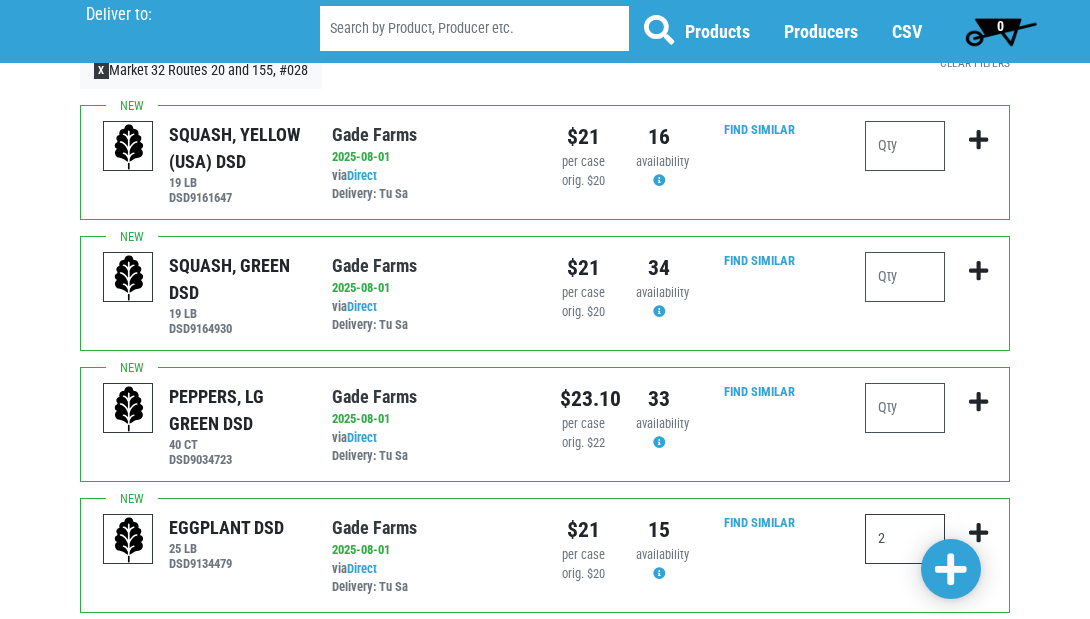 type on "2" 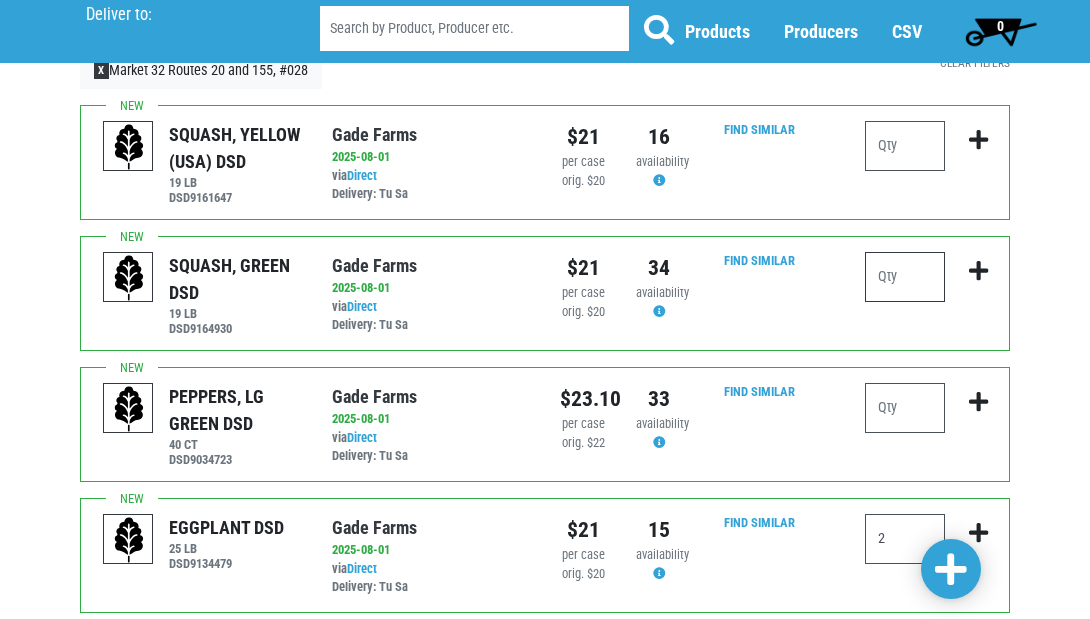 click at bounding box center [905, 277] 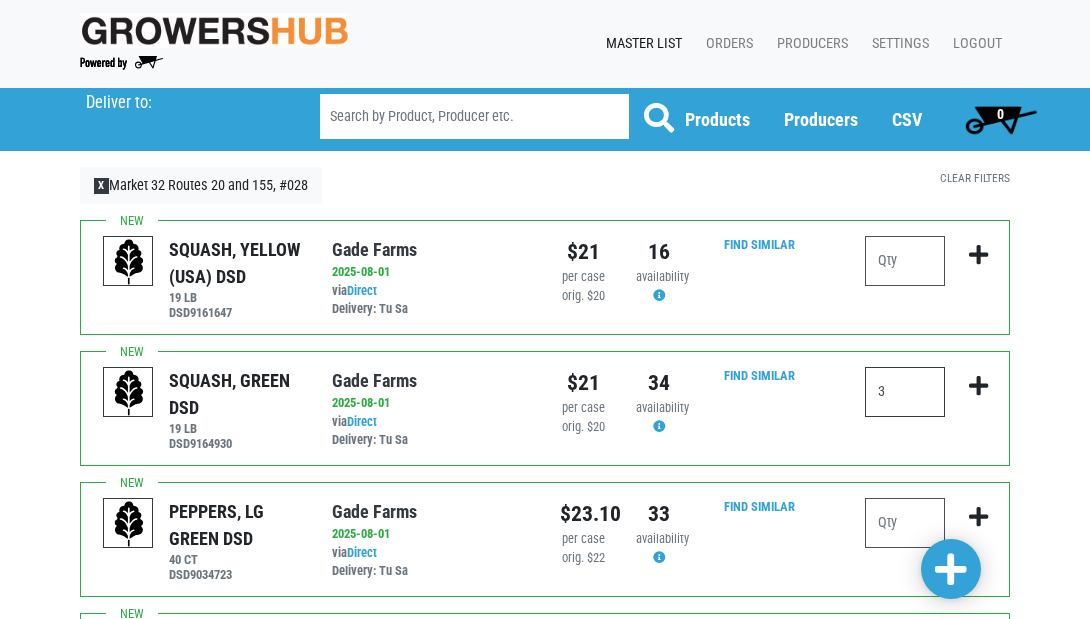 scroll, scrollTop: 0, scrollLeft: 0, axis: both 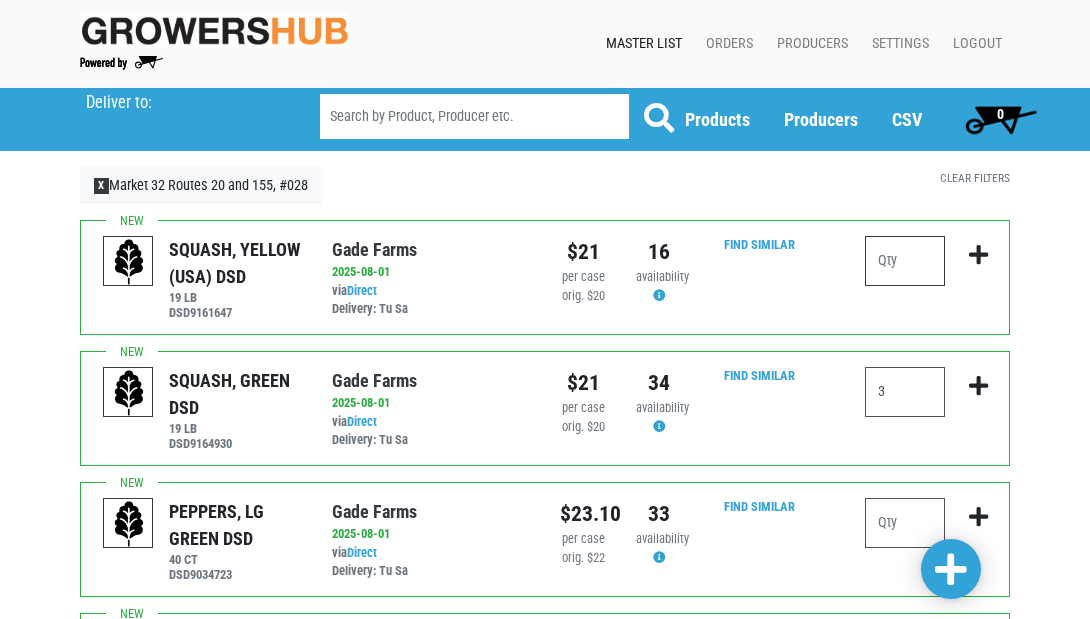 click at bounding box center [905, 261] 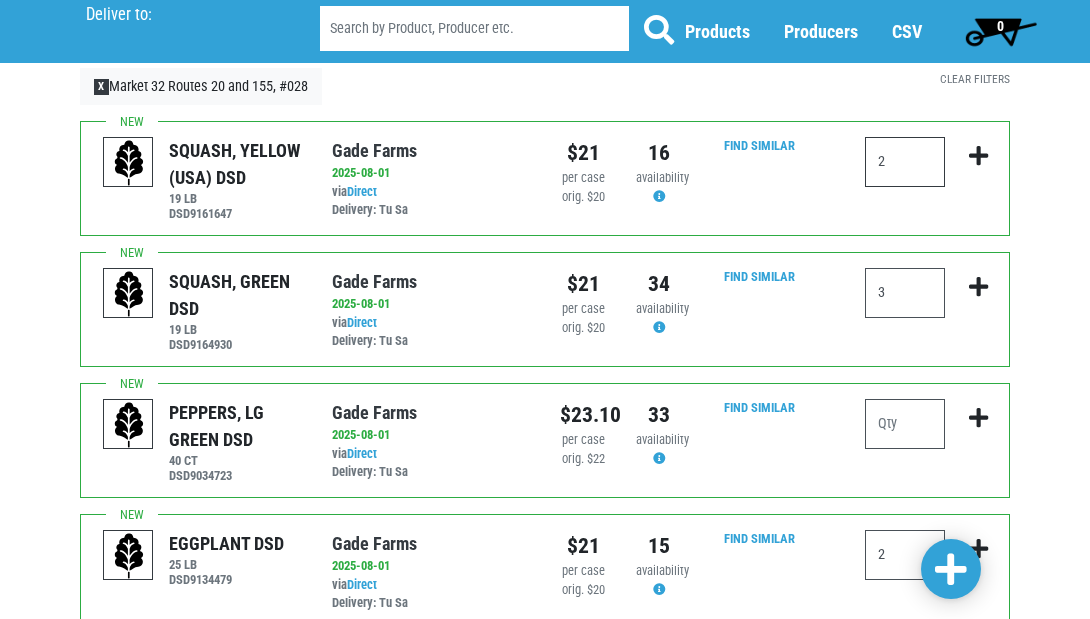 scroll, scrollTop: 98, scrollLeft: 0, axis: vertical 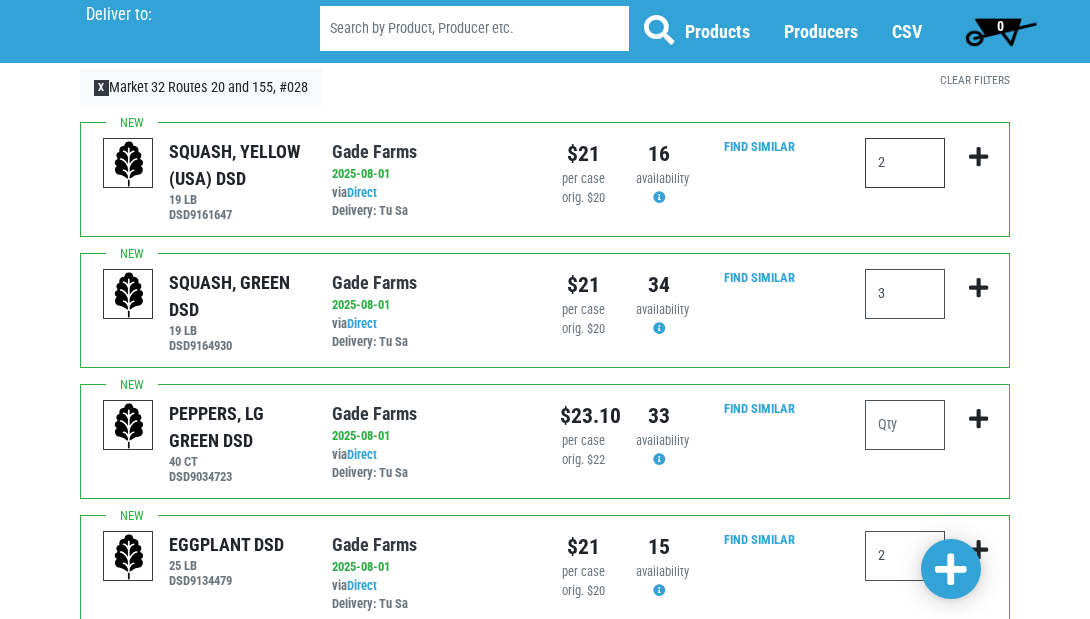 type on "2" 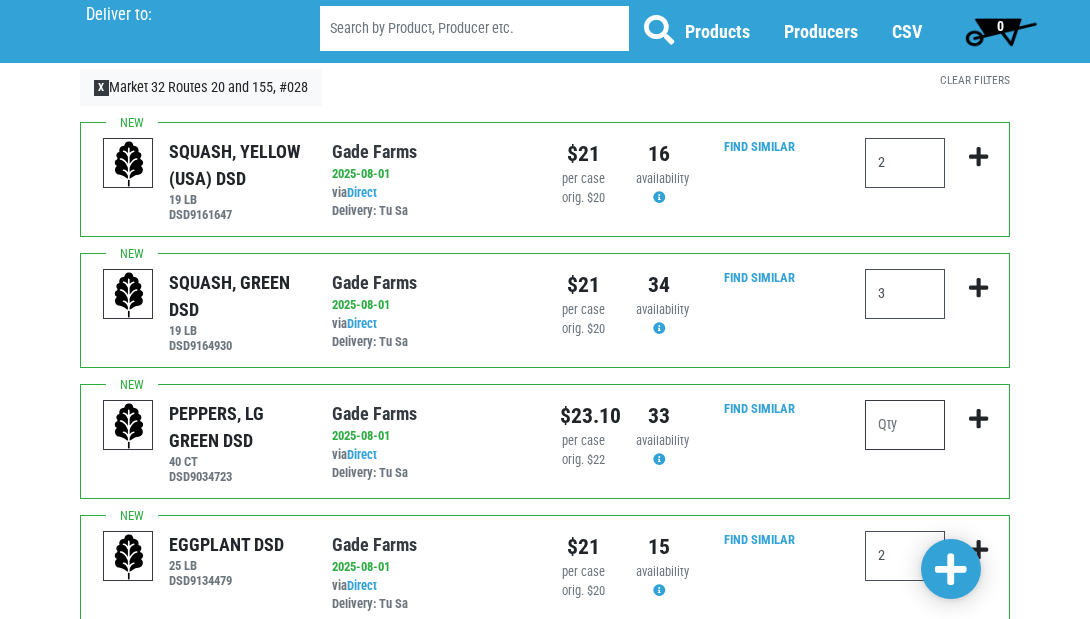 click at bounding box center (905, 425) 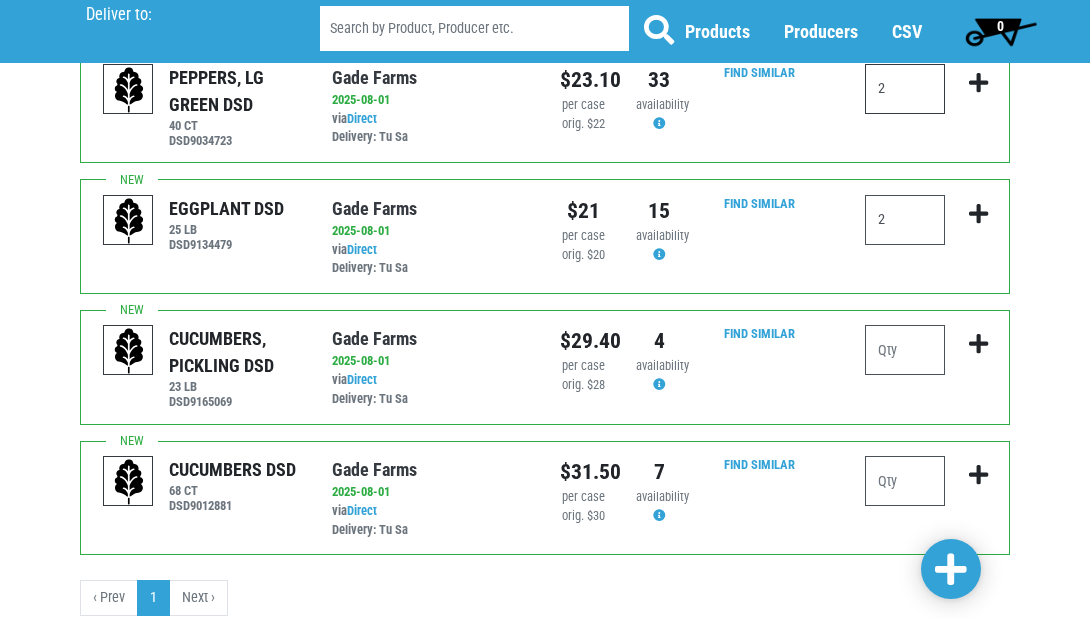 scroll, scrollTop: 460, scrollLeft: 0, axis: vertical 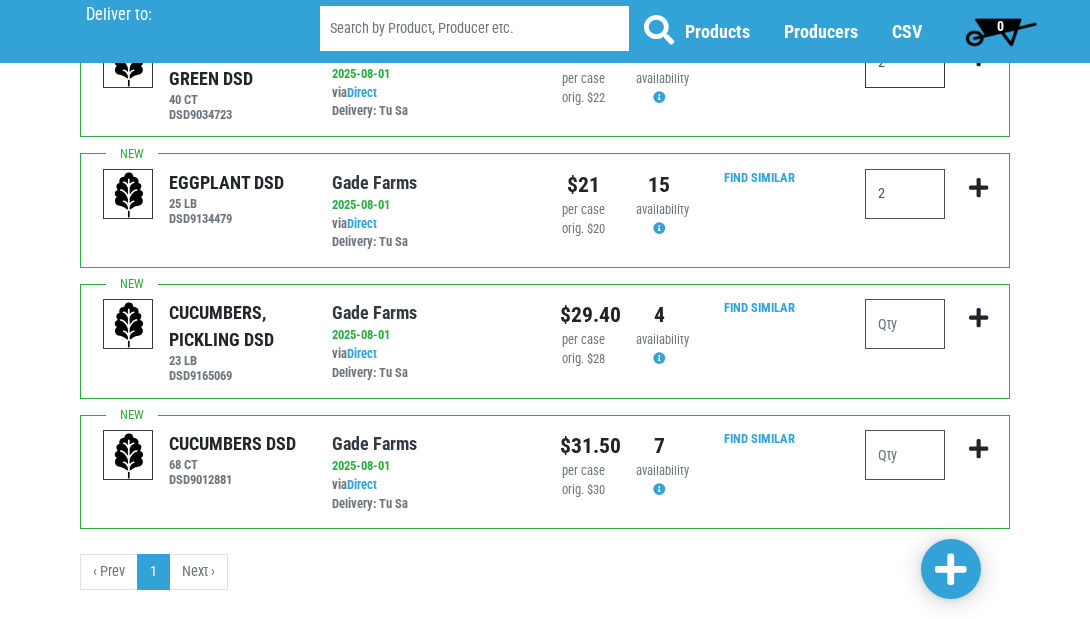 type on "2" 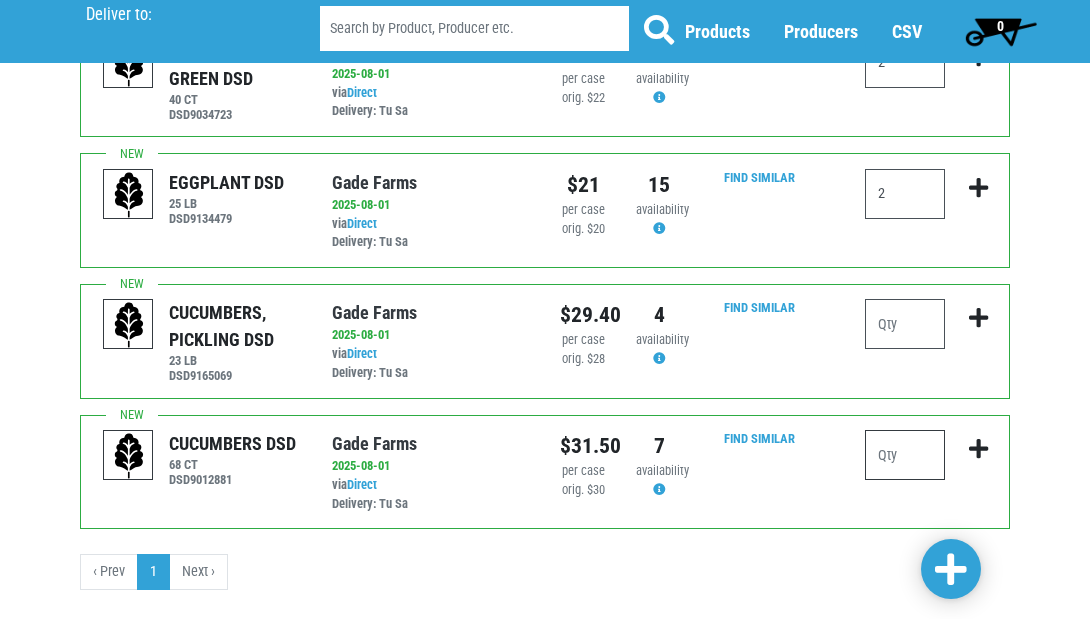 click at bounding box center (905, 455) 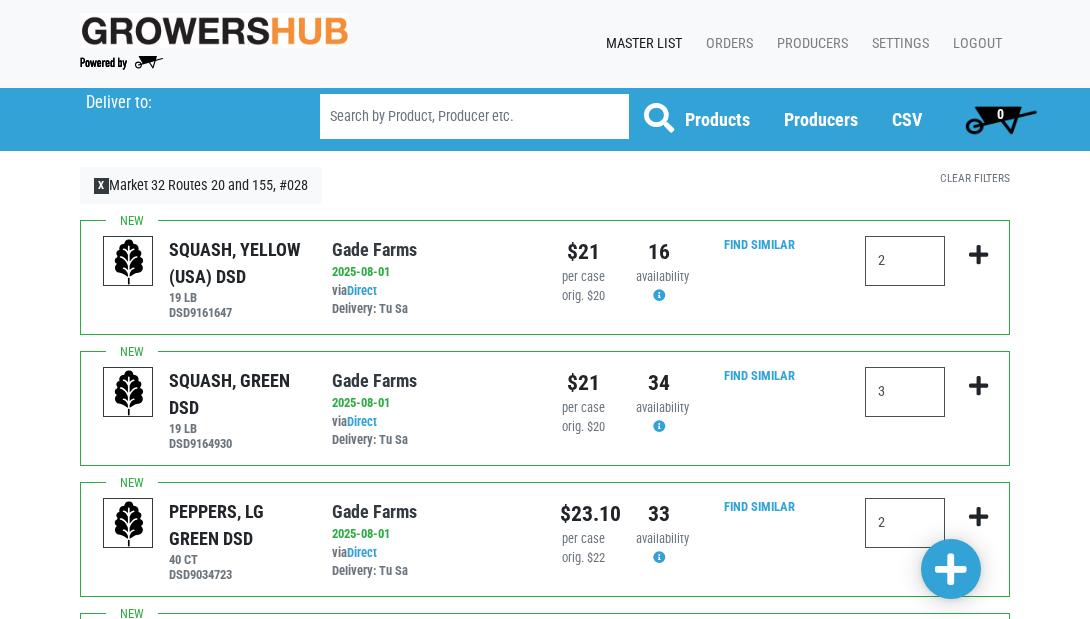 scroll, scrollTop: 0, scrollLeft: 0, axis: both 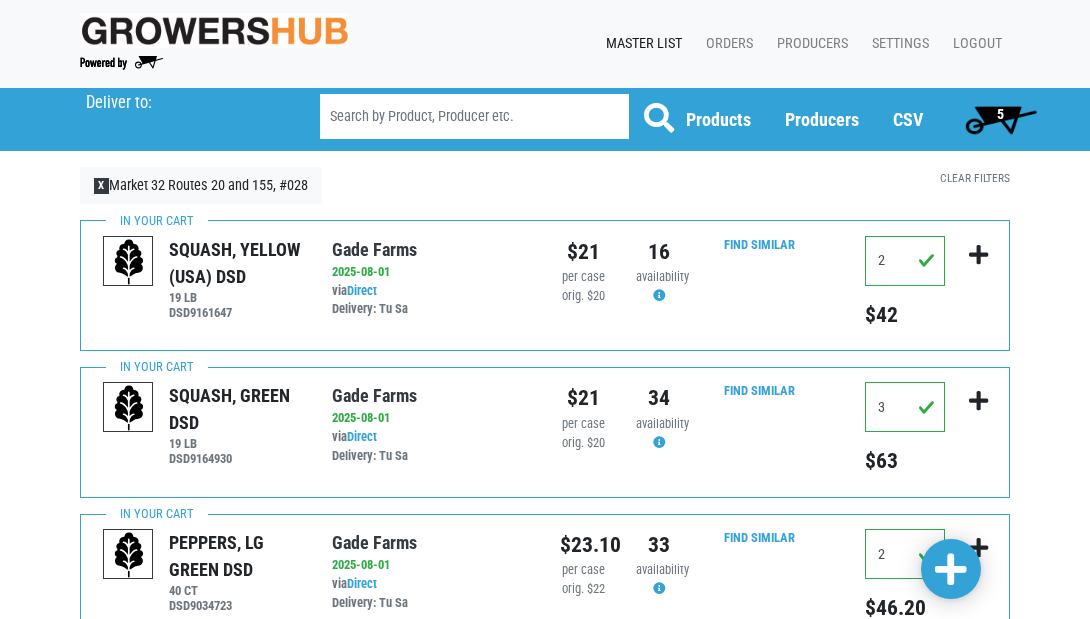 click on "5" at bounding box center [1000, 119] 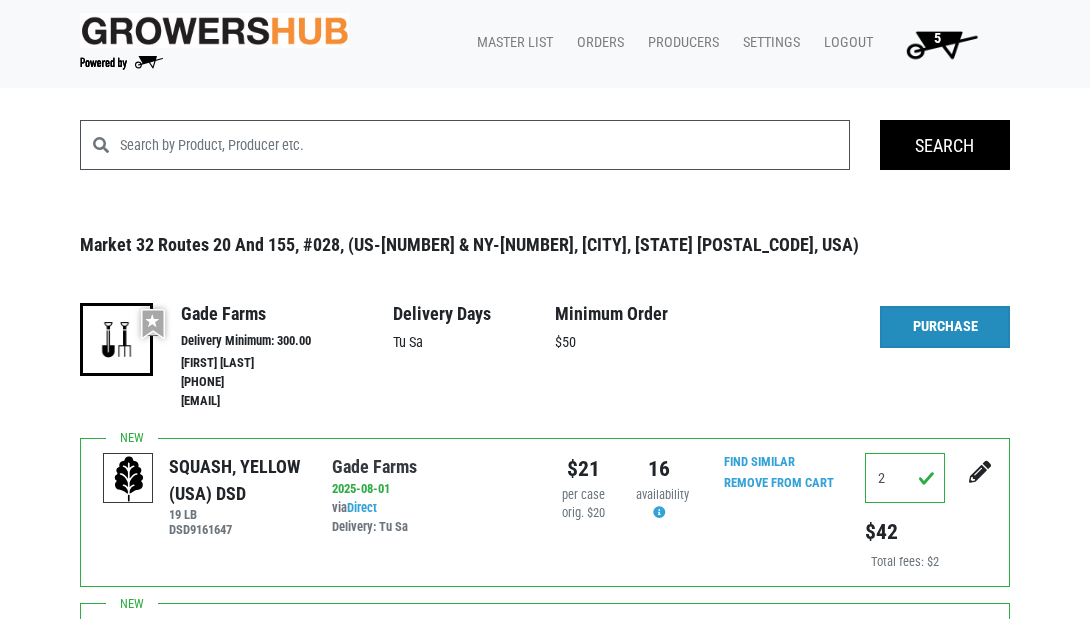 click on "Purchase" at bounding box center (945, 327) 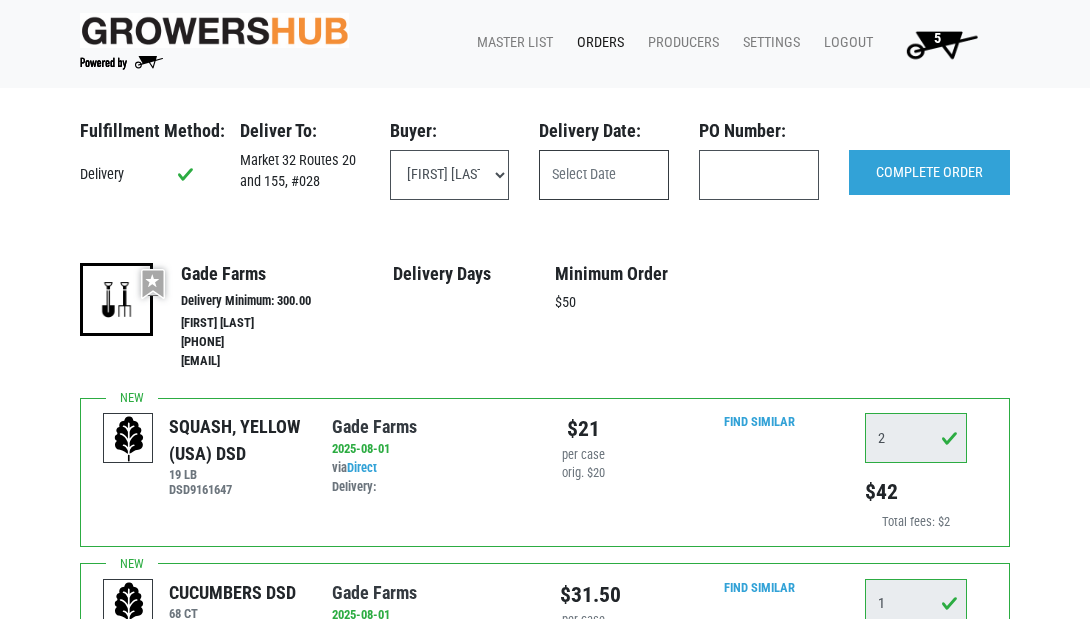 click at bounding box center (604, 175) 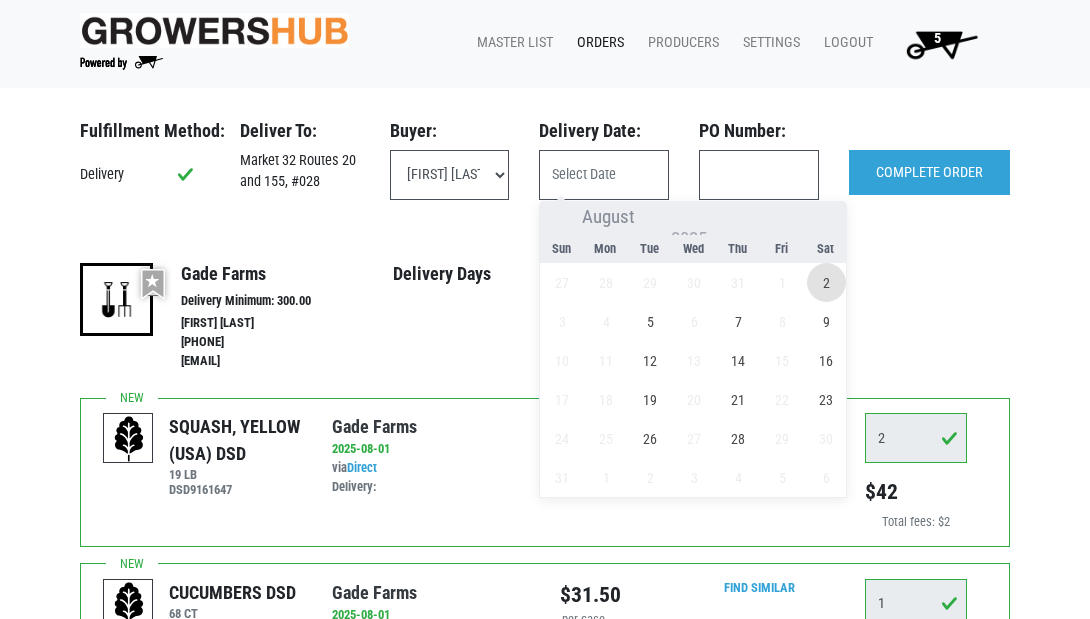 click on "2" at bounding box center [826, 282] 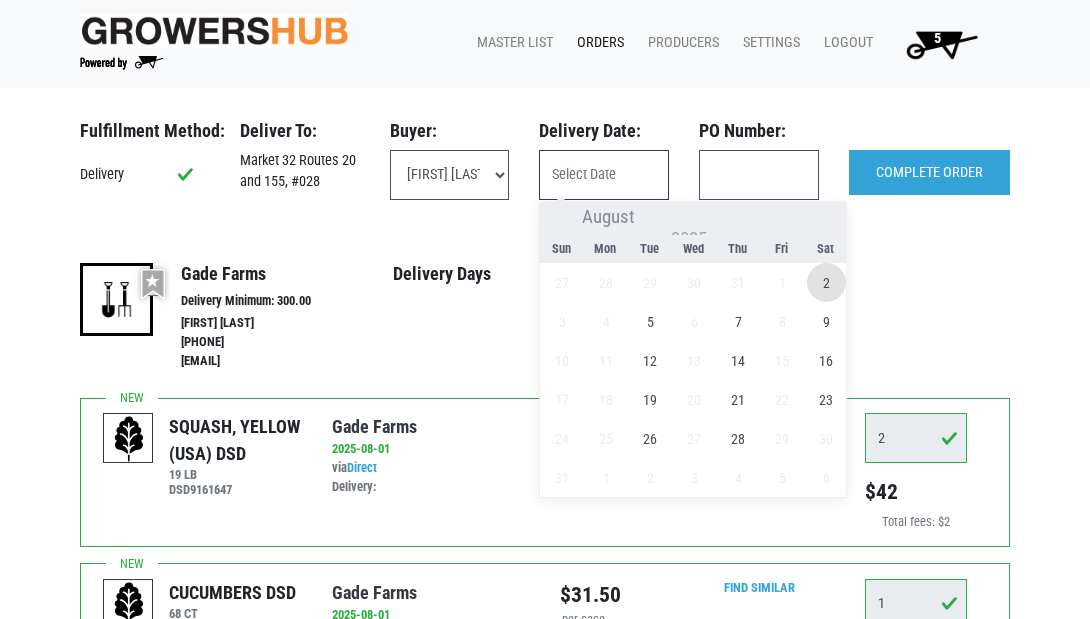 type on "2025-08-02" 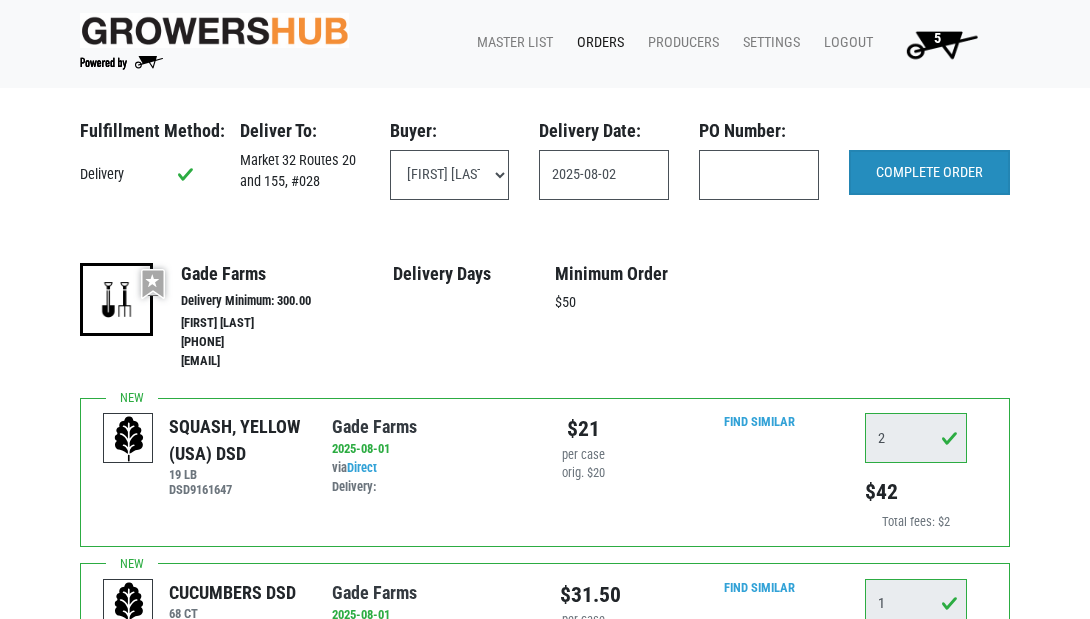click on "COMPLETE ORDER" at bounding box center [929, 173] 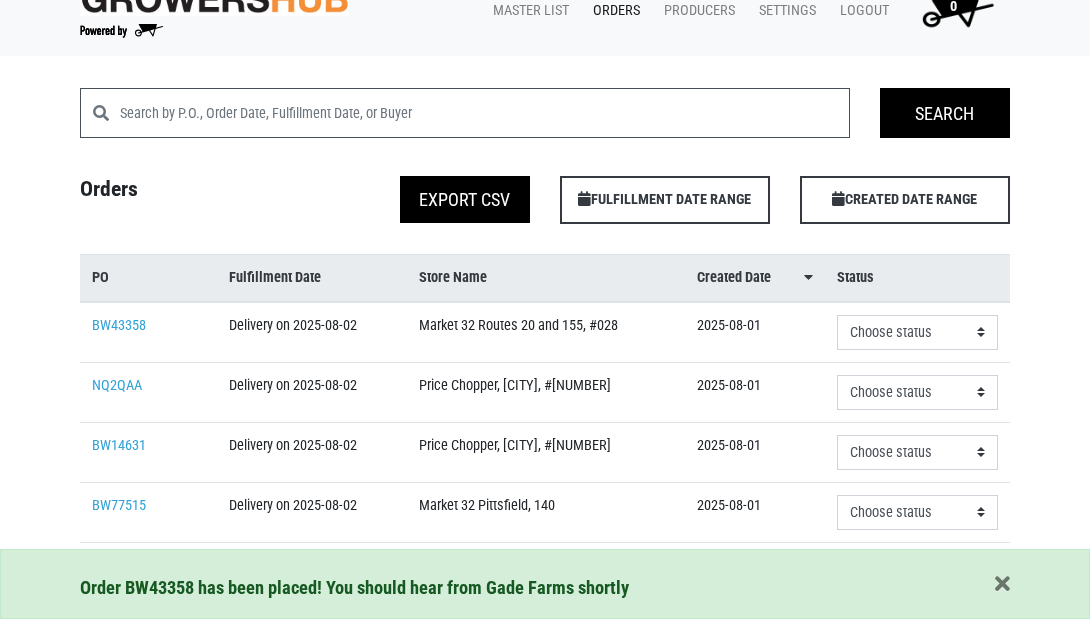 scroll, scrollTop: 70, scrollLeft: 0, axis: vertical 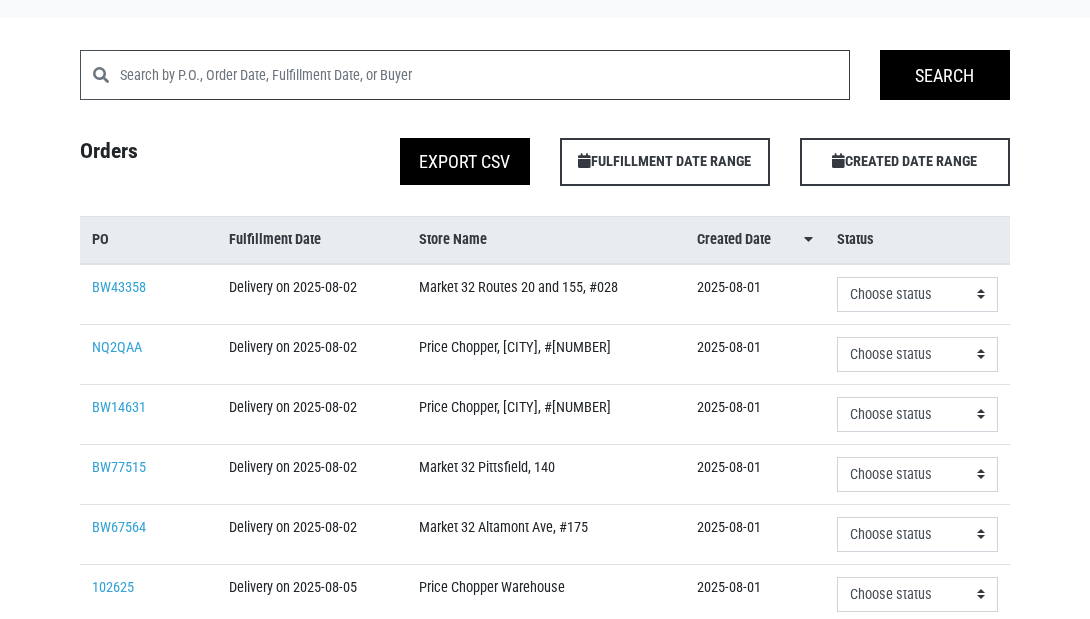 click at bounding box center [485, 75] 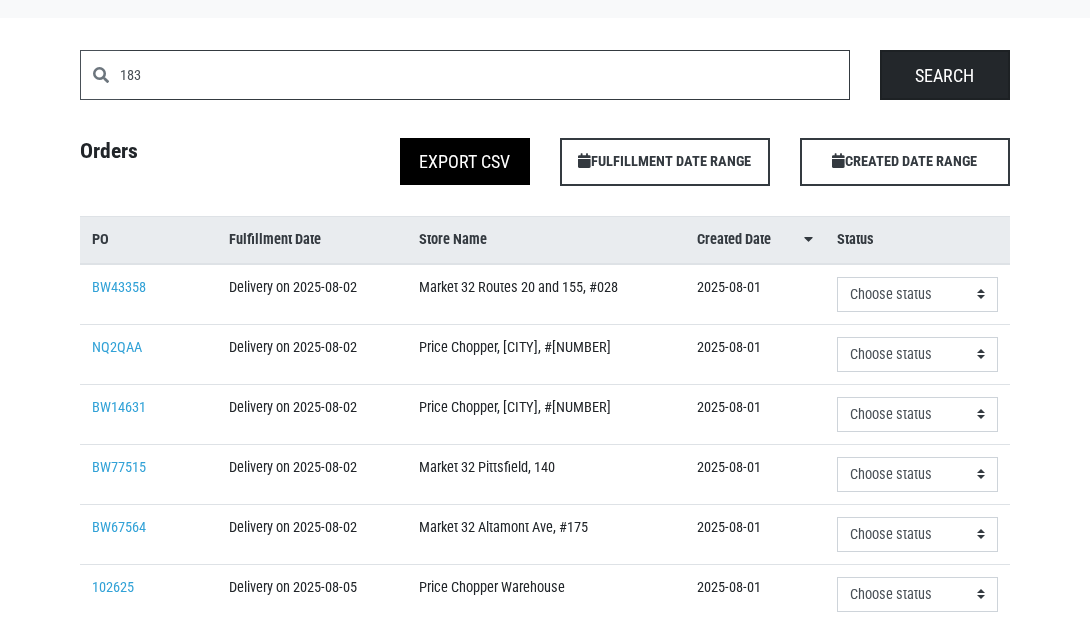 type on "183" 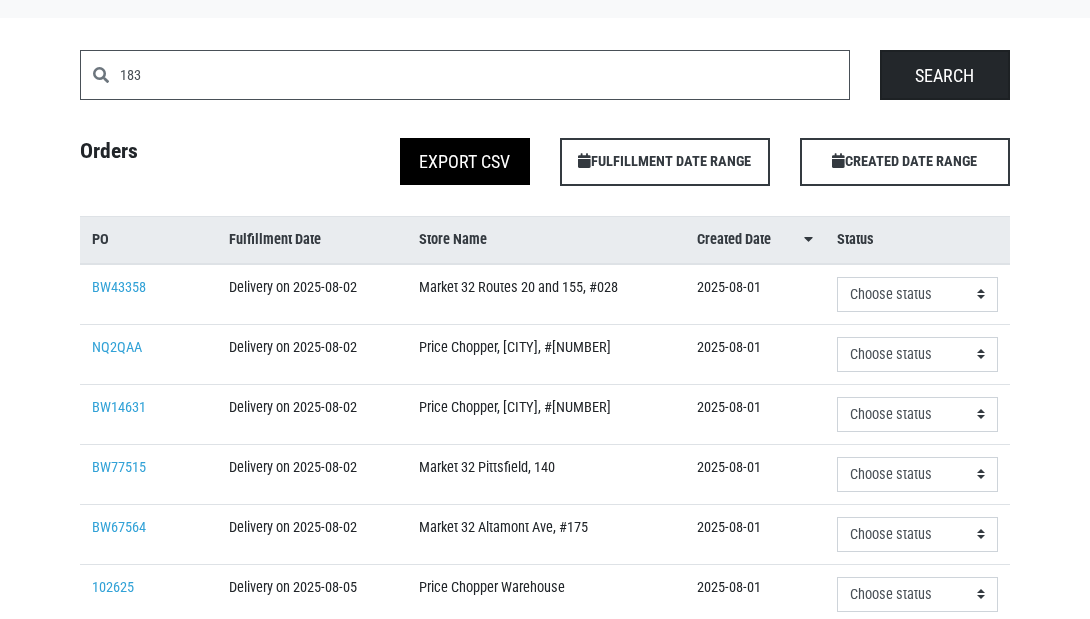 click on "Search" at bounding box center (945, 75) 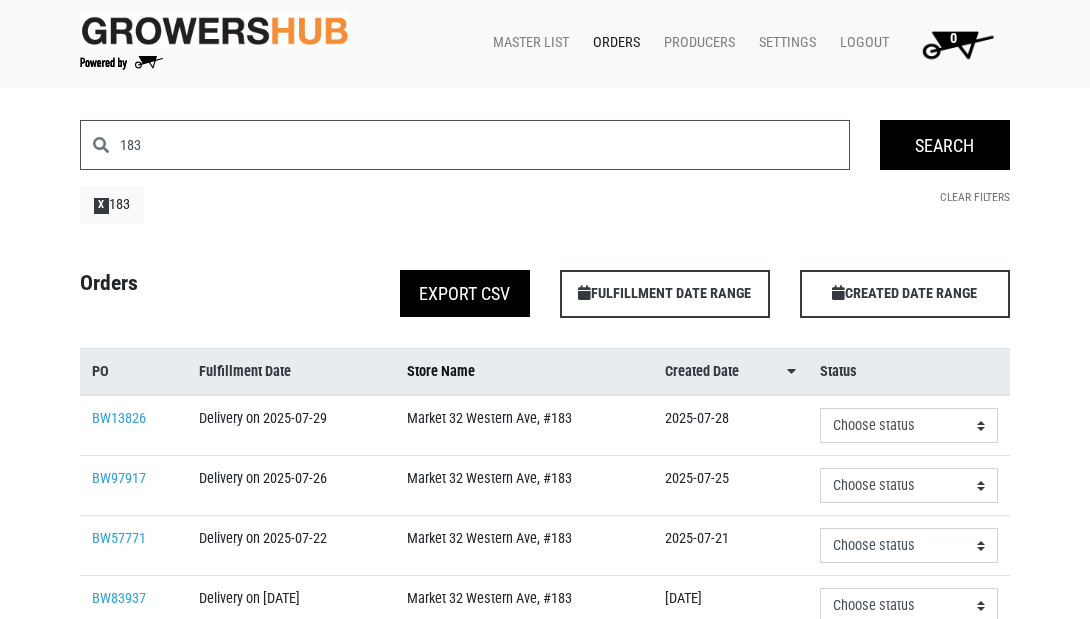 scroll, scrollTop: 0, scrollLeft: 0, axis: both 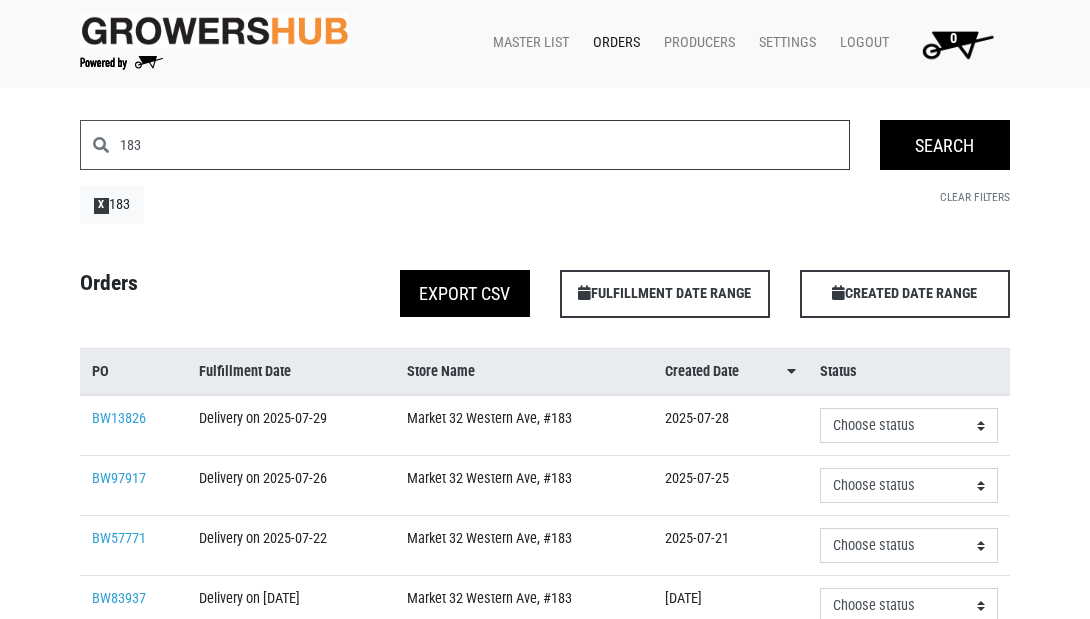 click on "183" at bounding box center (485, 145) 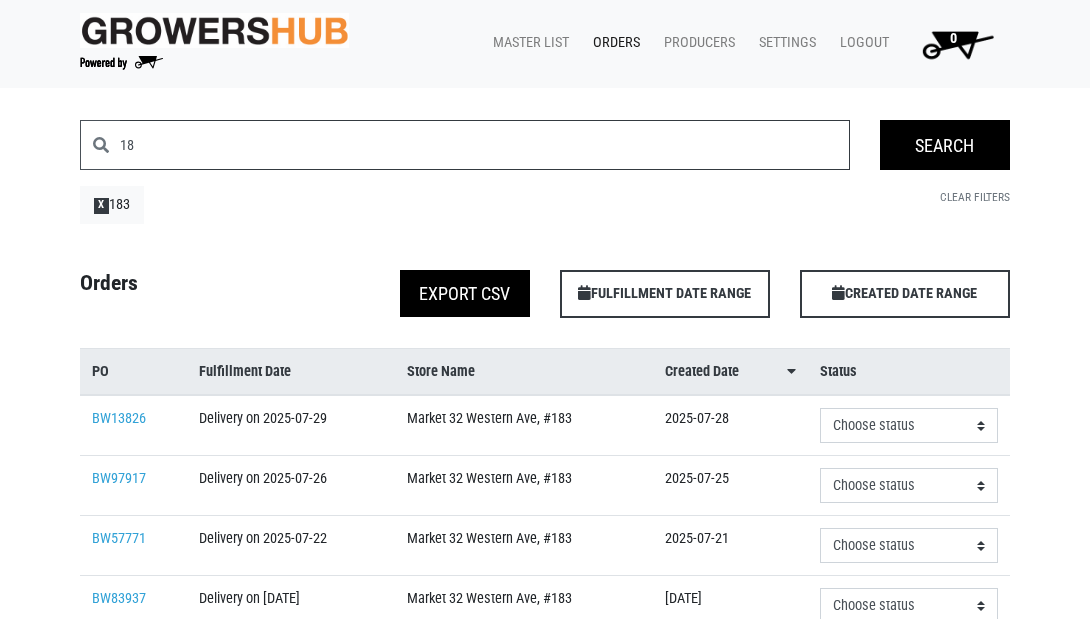 type on "1" 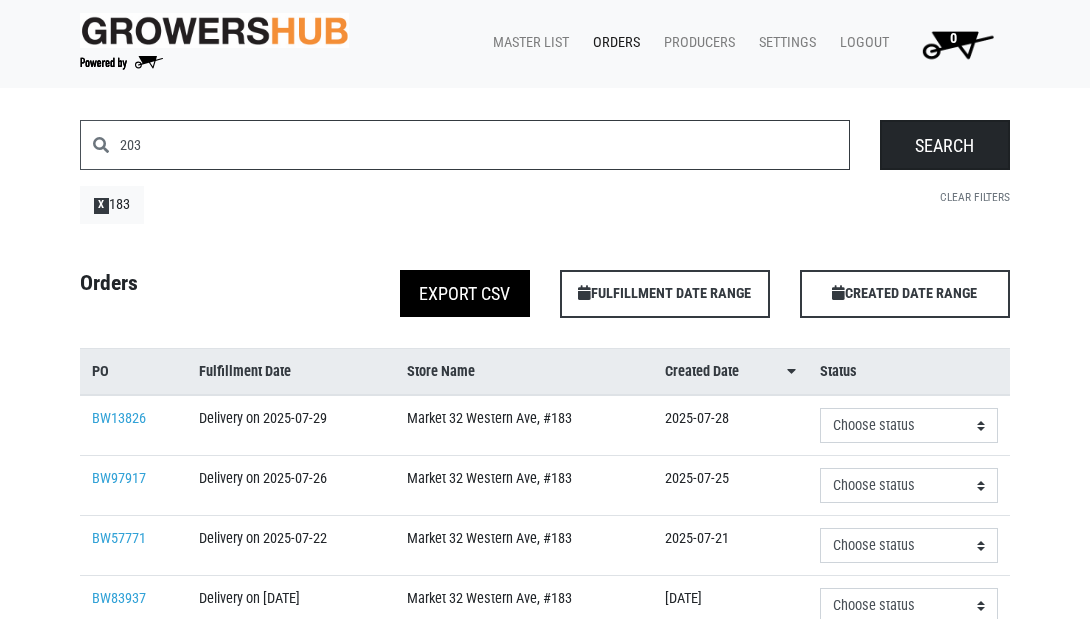type on "203" 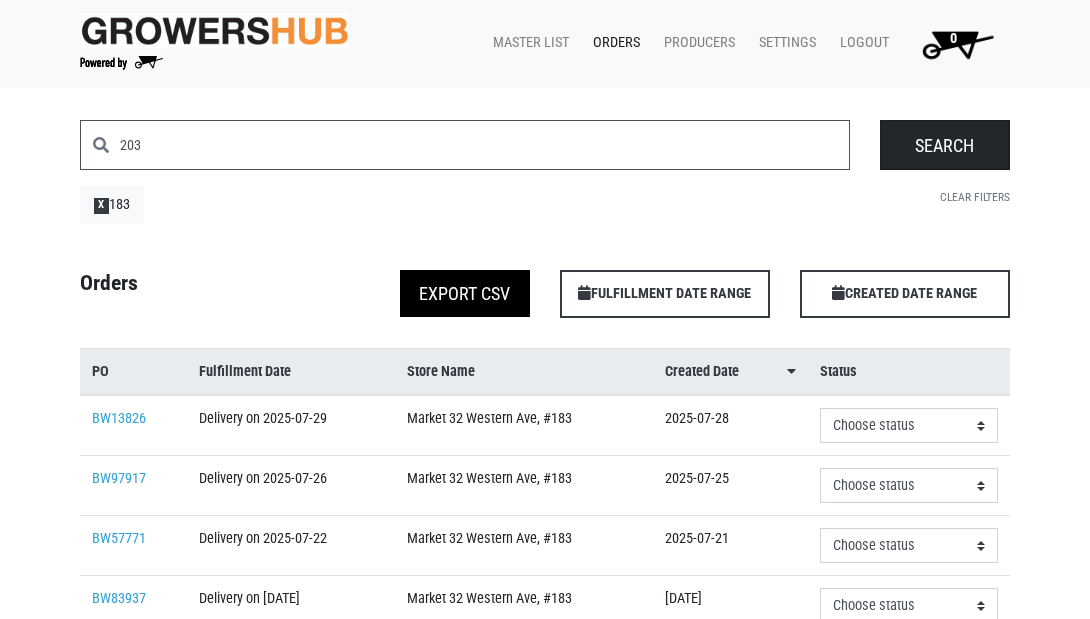 click on "Search" at bounding box center (945, 145) 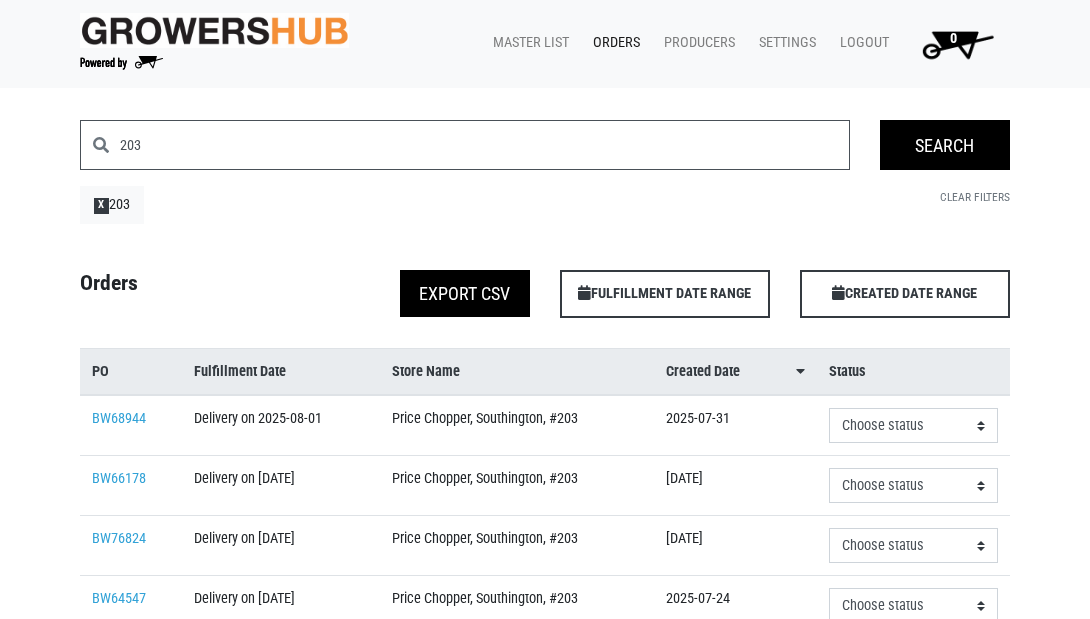 scroll, scrollTop: 0, scrollLeft: 0, axis: both 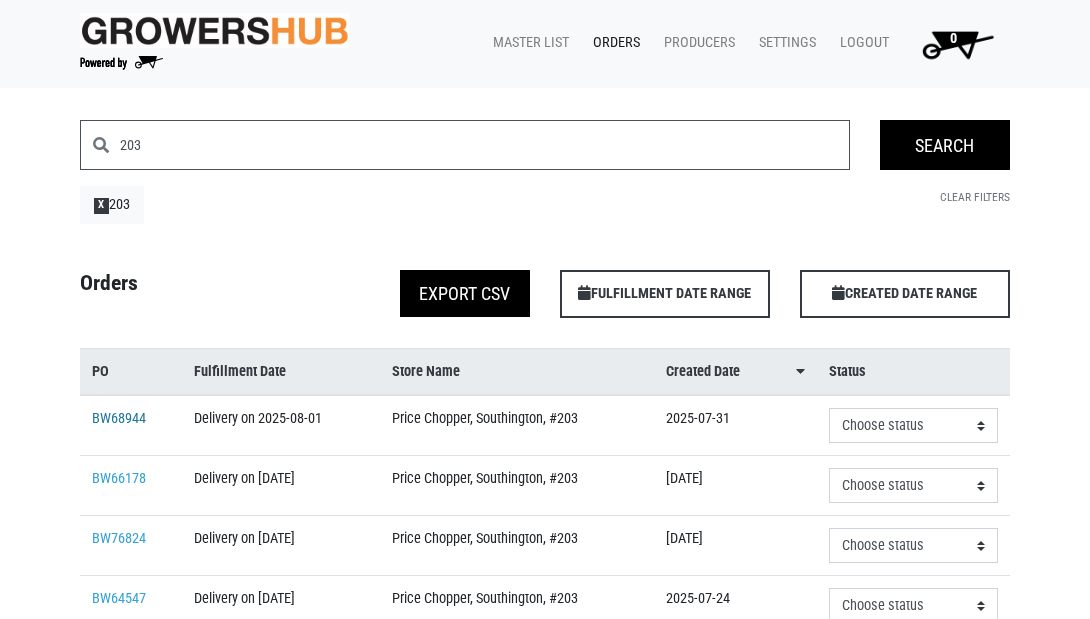 click on "BW68944" at bounding box center (119, 418) 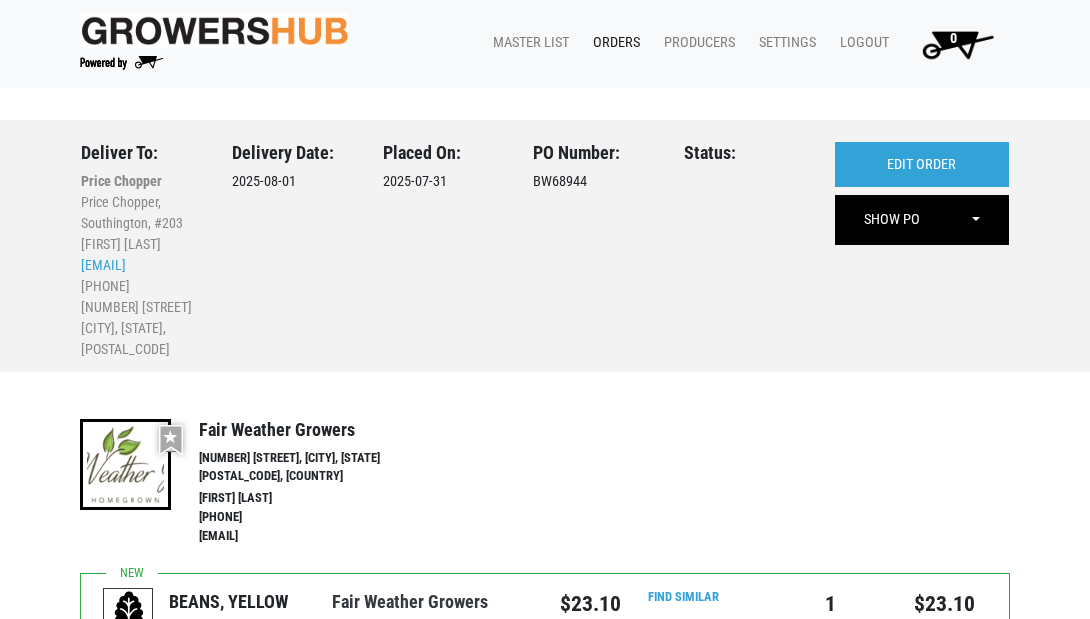 scroll, scrollTop: 0, scrollLeft: 0, axis: both 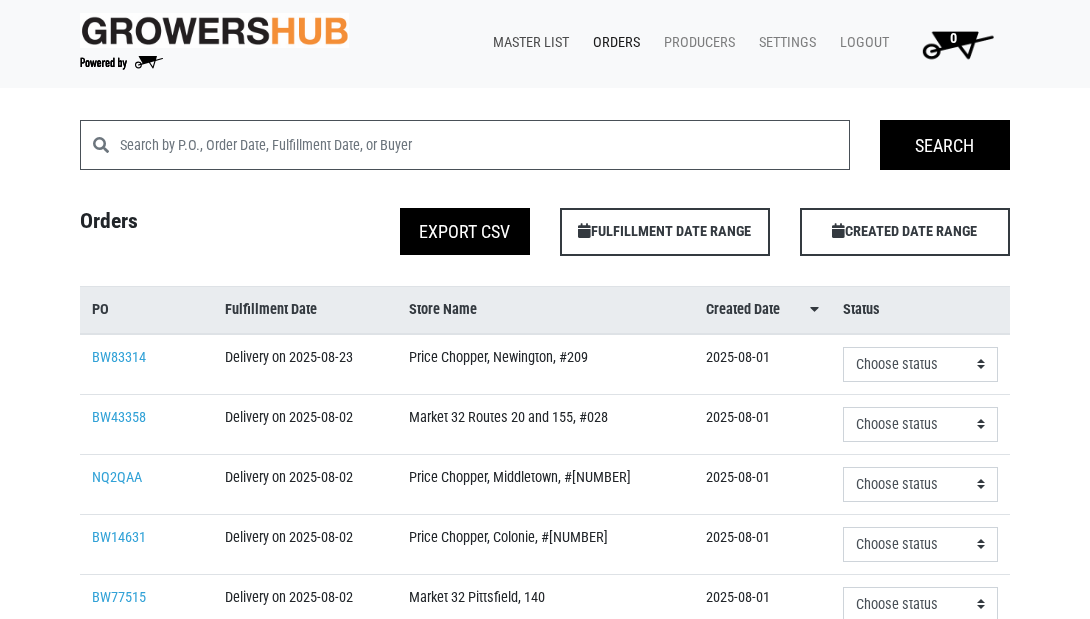click on "Master List" at bounding box center [527, 43] 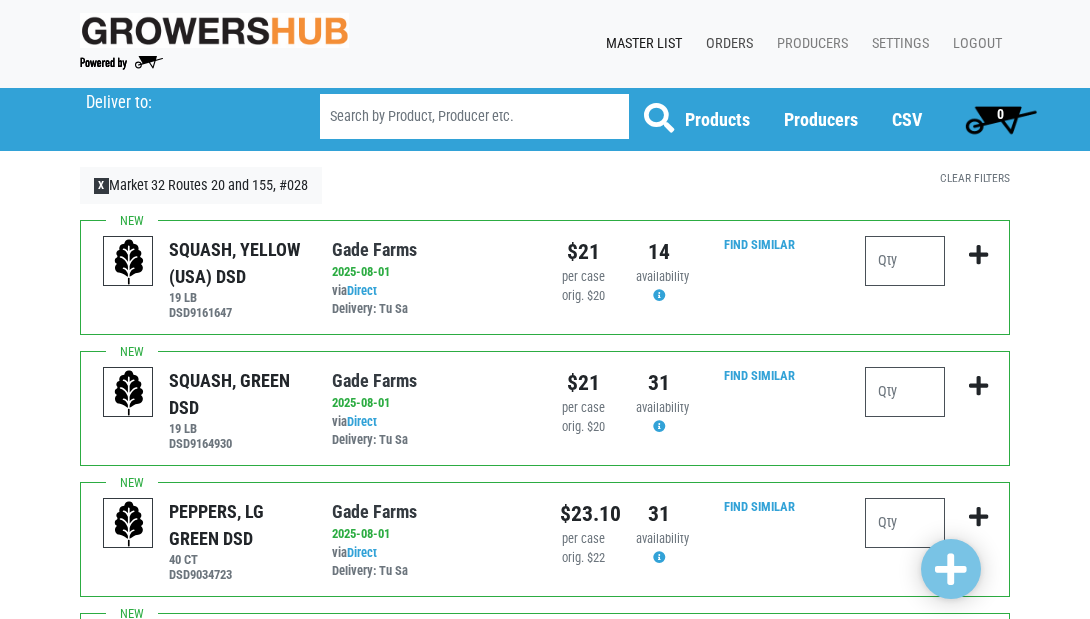 click on "Orders" at bounding box center (725, 44) 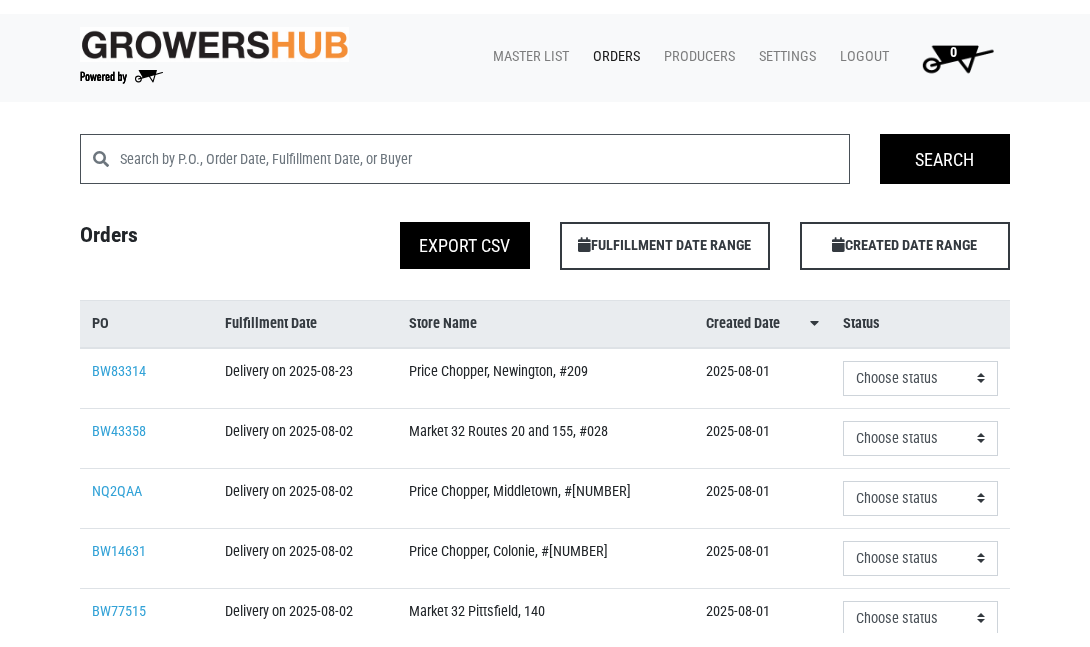 scroll, scrollTop: 0, scrollLeft: 0, axis: both 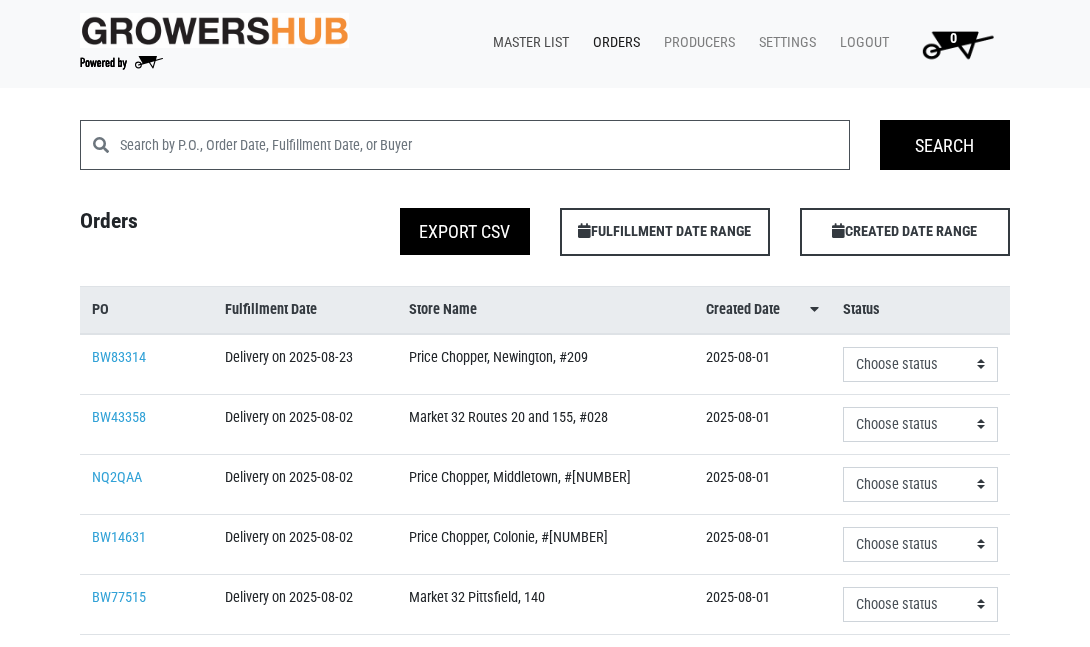 click on "Master List" at bounding box center (527, 43) 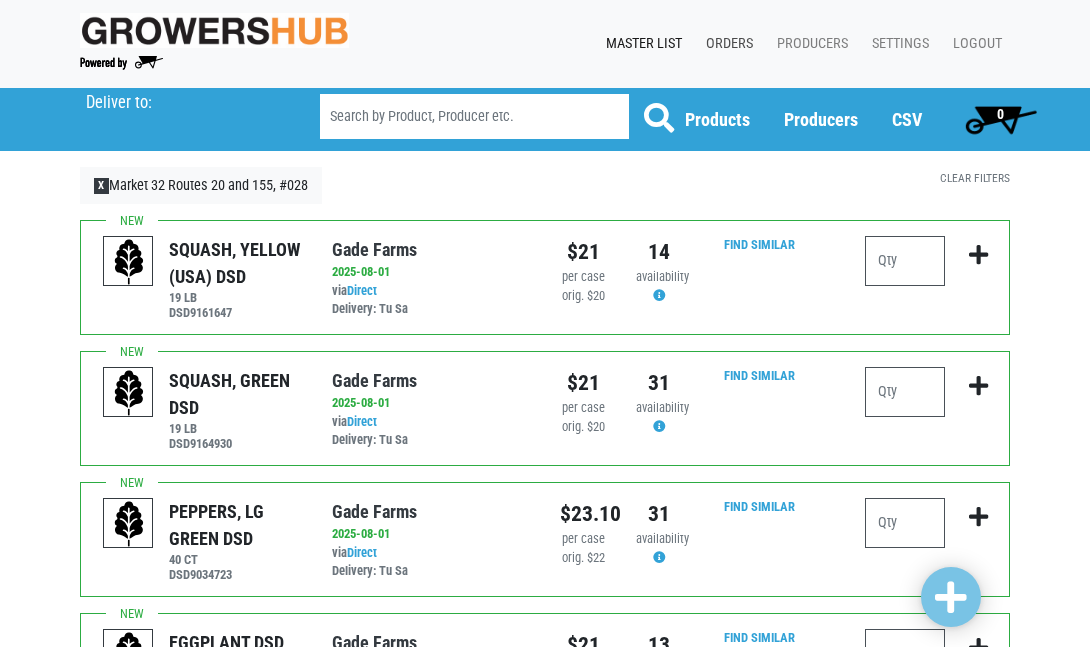 click on "Orders" at bounding box center (725, 44) 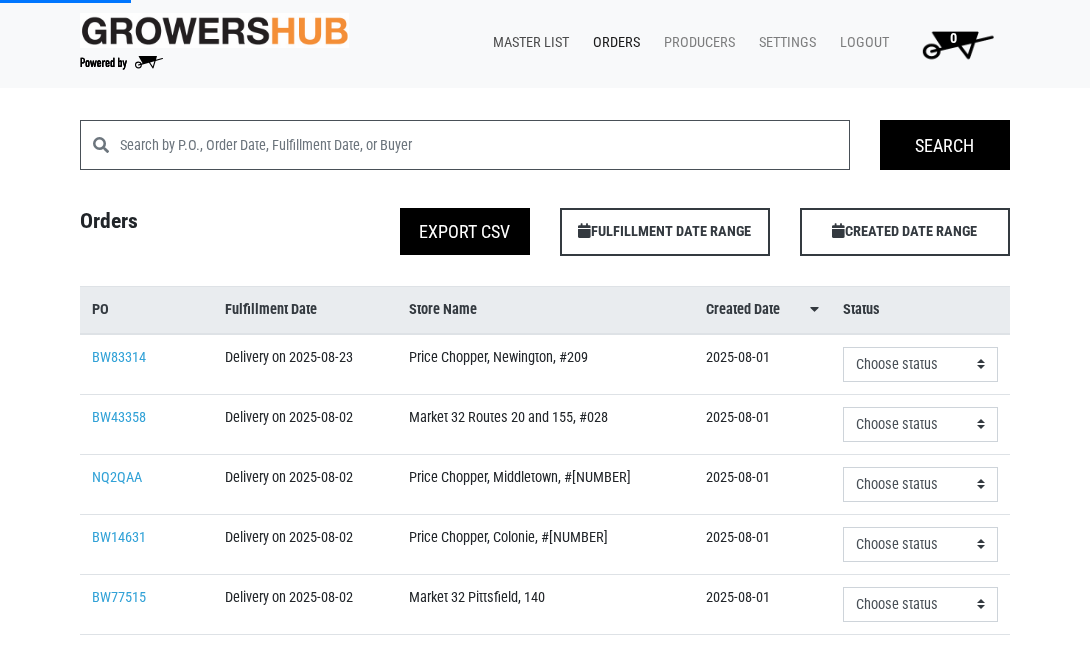 click on "Master List" at bounding box center (527, 43) 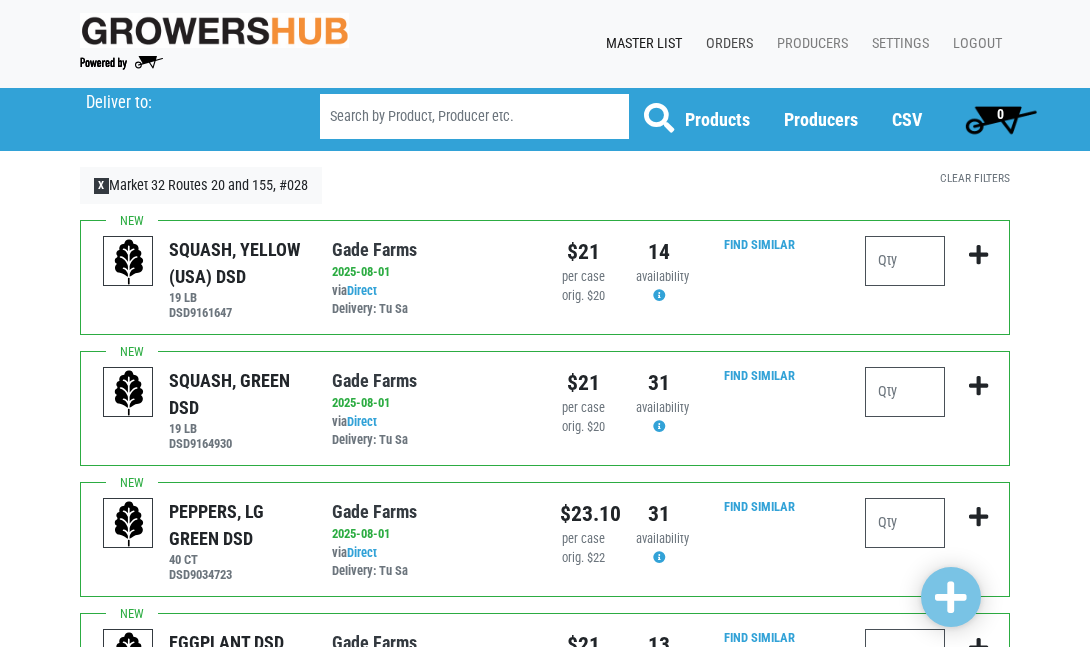 click on "Orders" at bounding box center (725, 44) 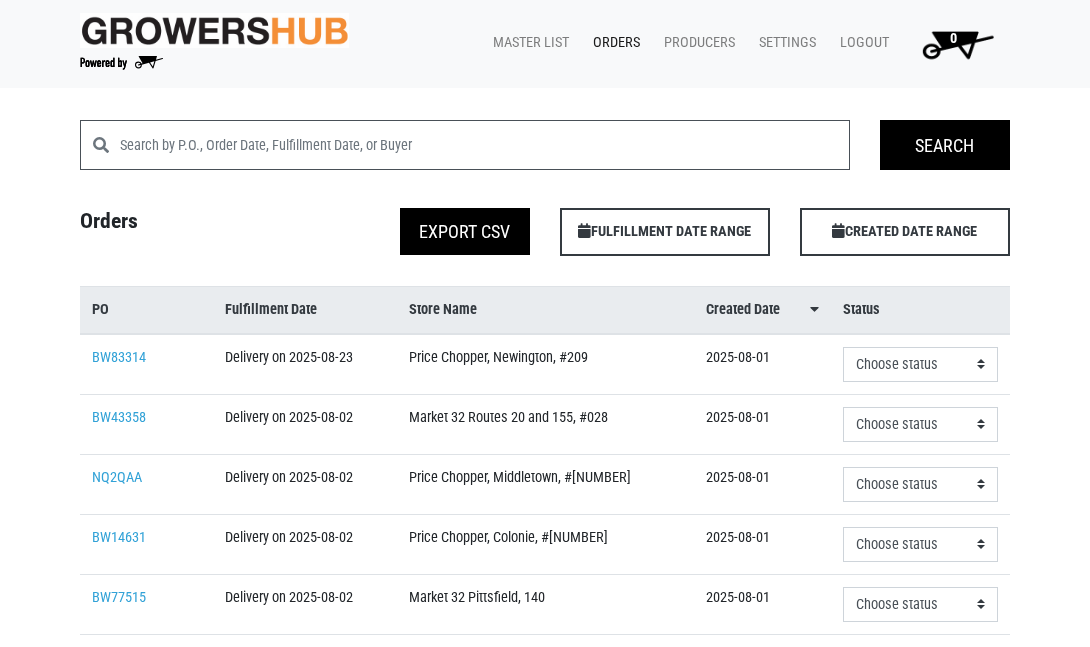 scroll, scrollTop: 0, scrollLeft: 0, axis: both 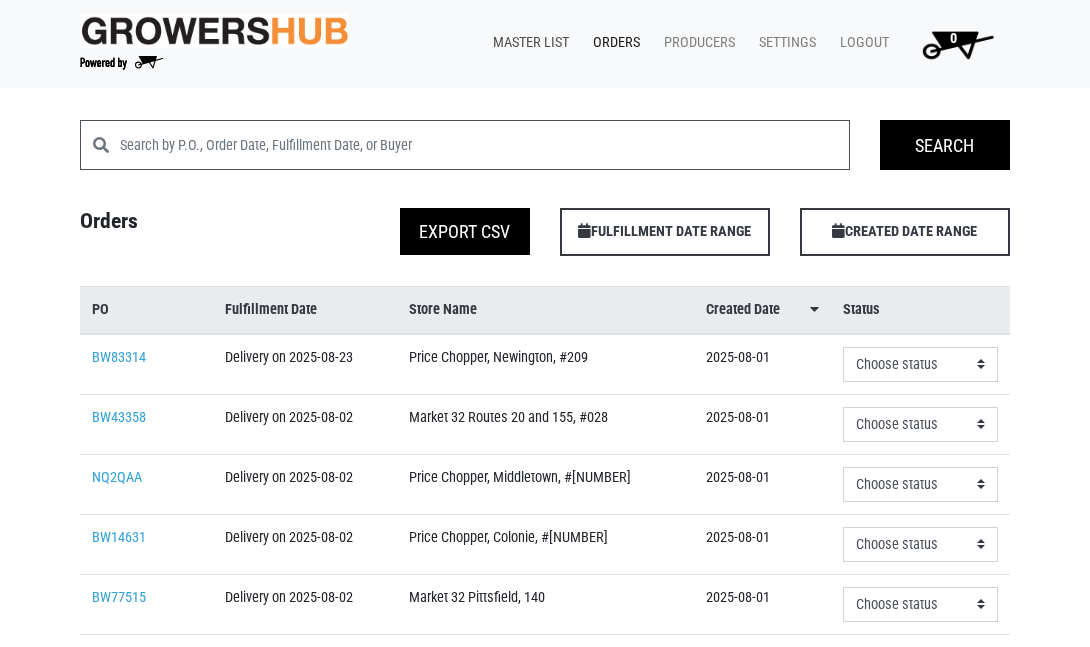 click on "Master List" at bounding box center (527, 43) 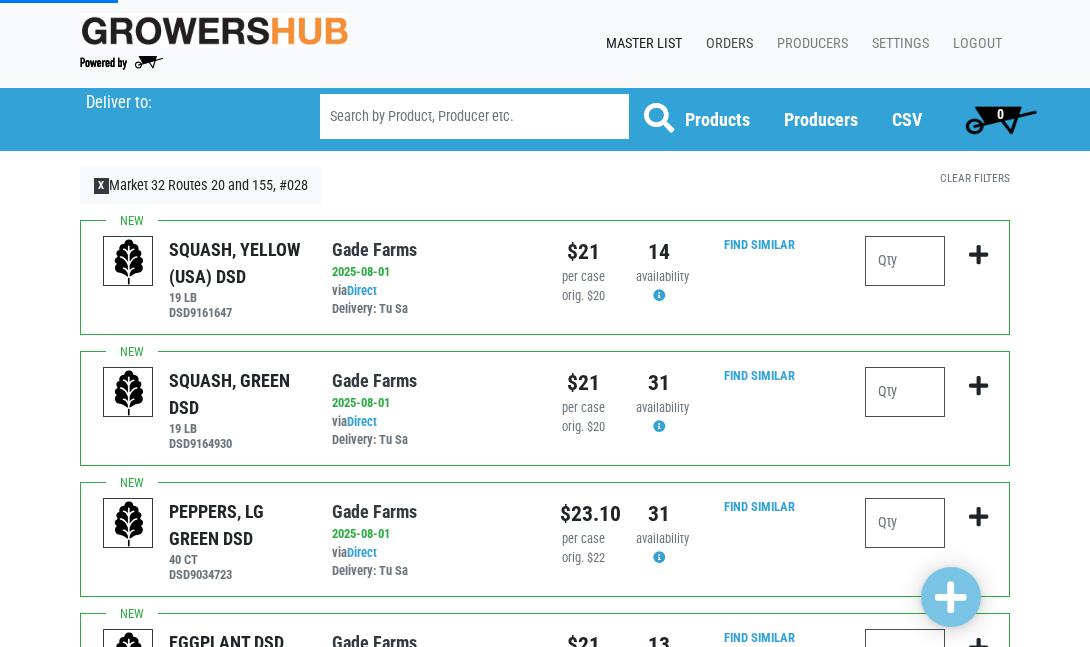 click on "Orders" at bounding box center [725, 44] 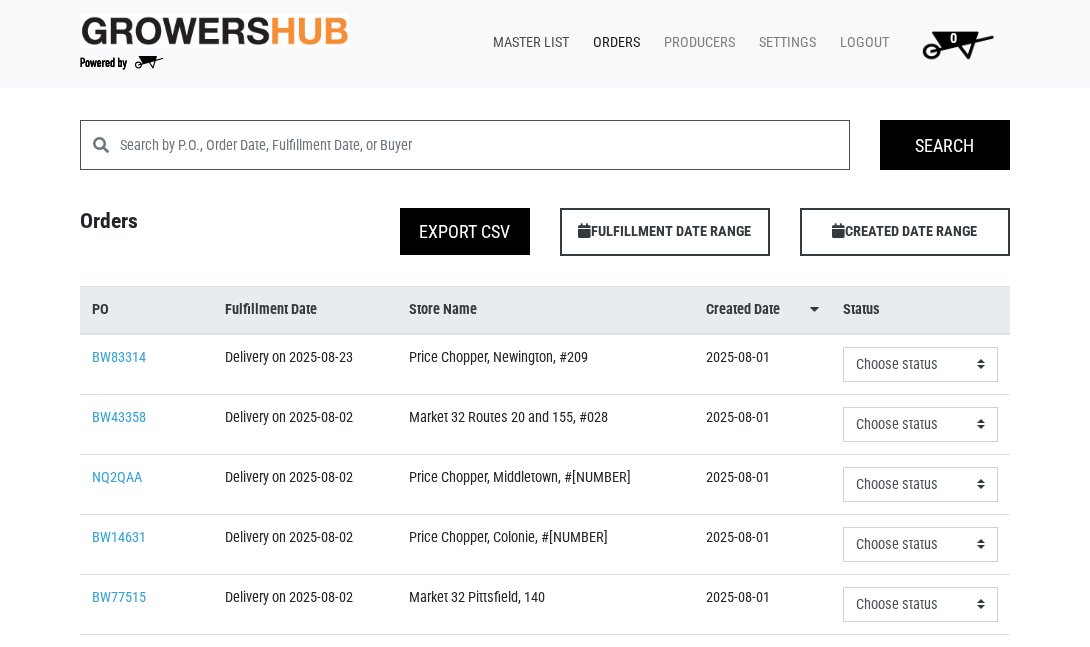 click on "Master List" at bounding box center [527, 43] 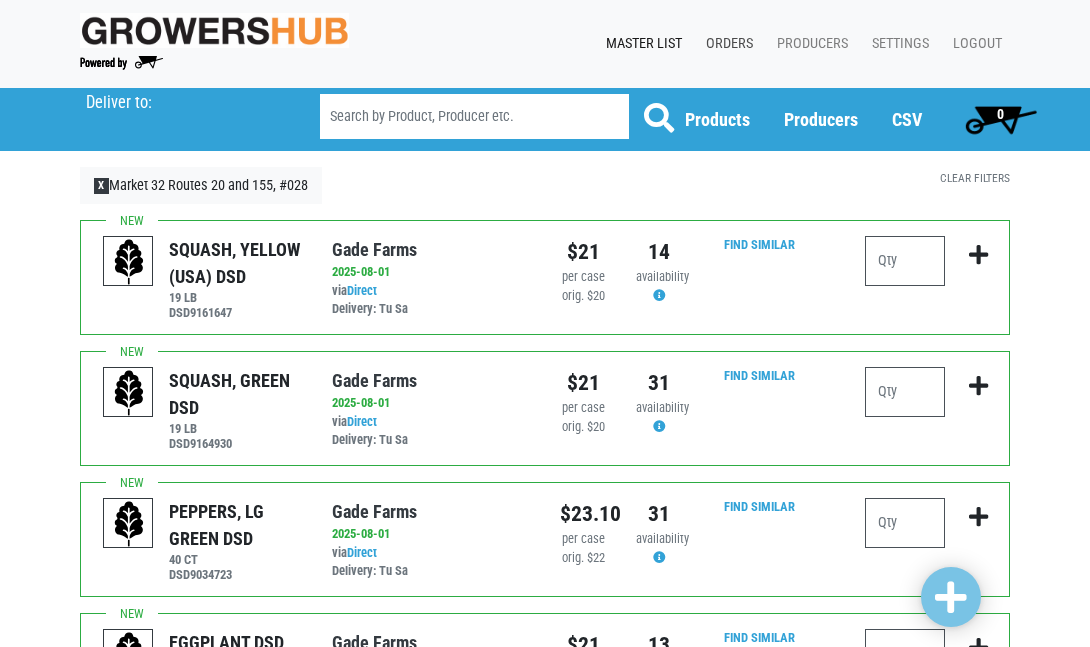 click on "Orders" at bounding box center [725, 44] 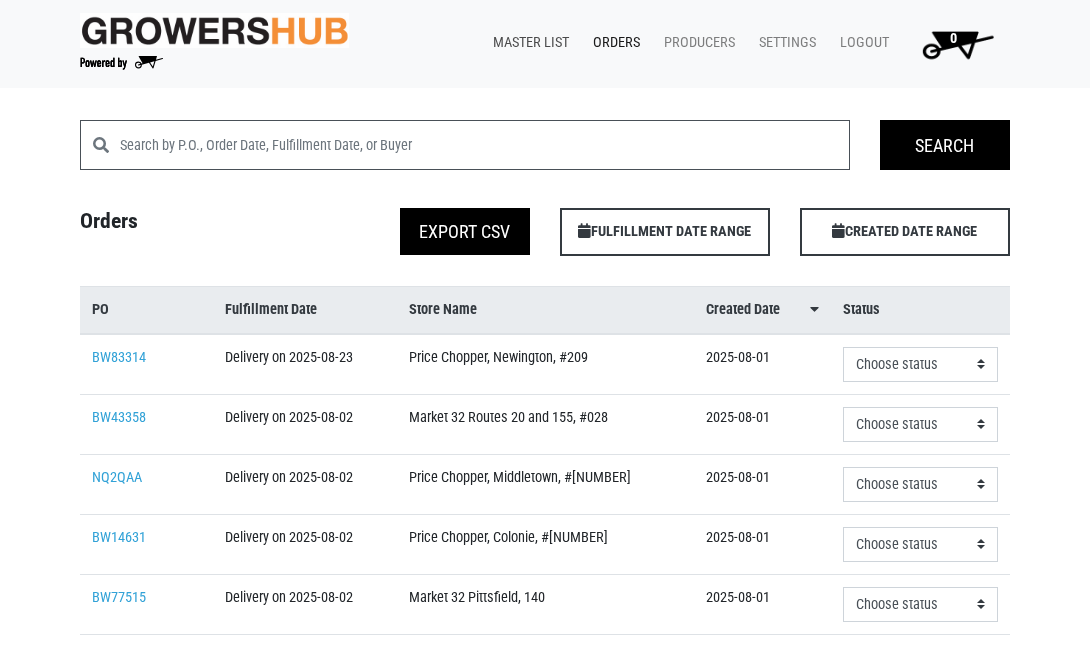 click on "Master List" at bounding box center (527, 43) 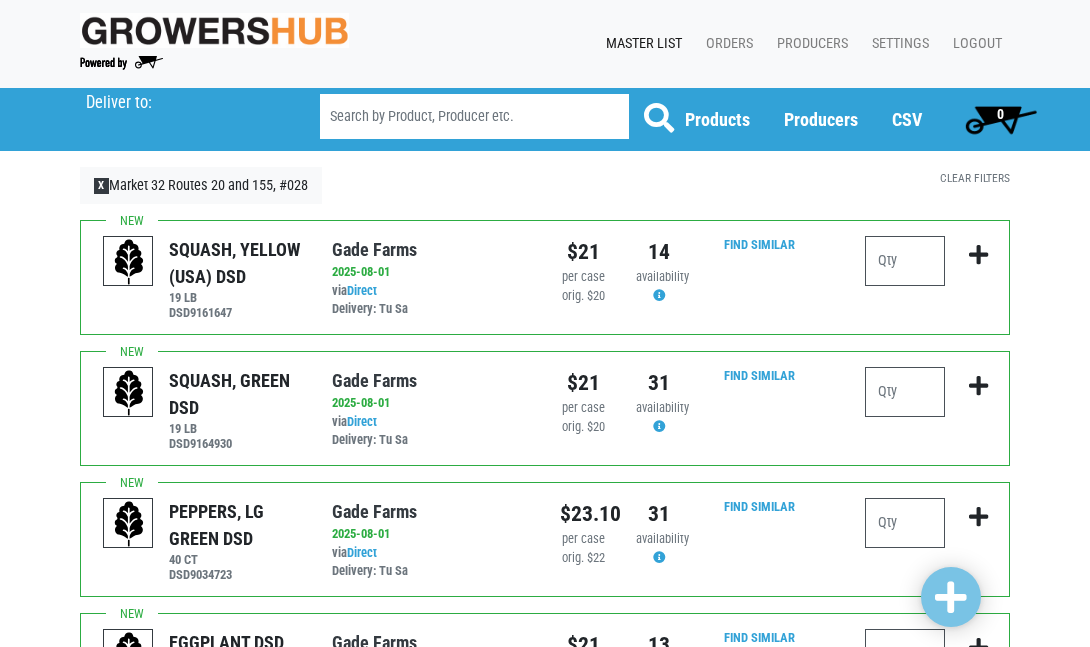 scroll, scrollTop: 6, scrollLeft: 0, axis: vertical 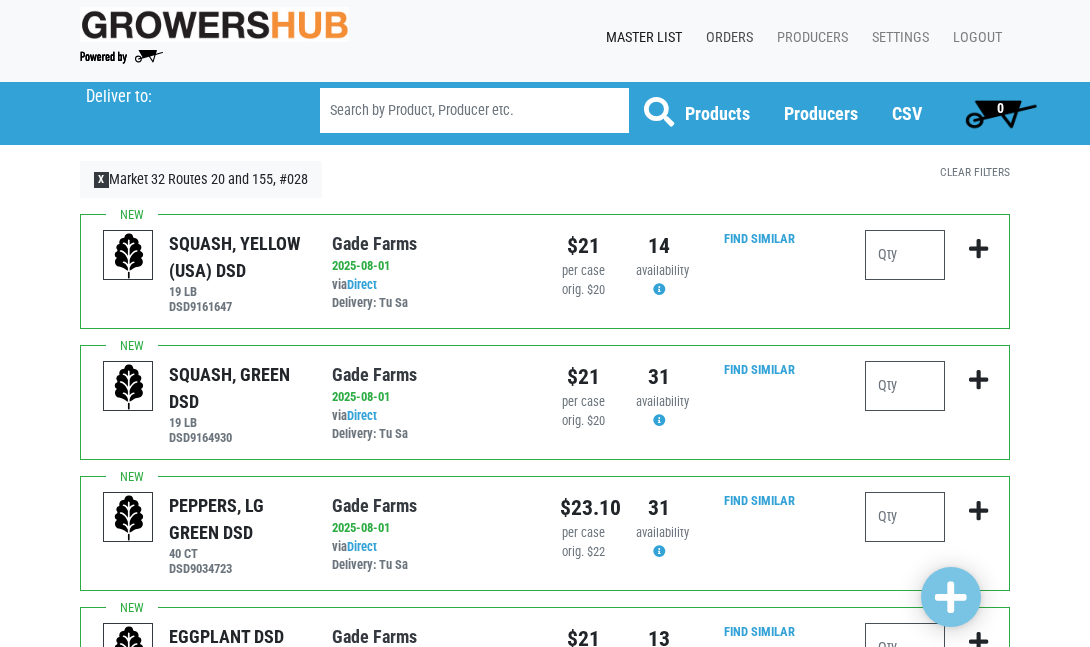 click on "Orders" at bounding box center [725, 38] 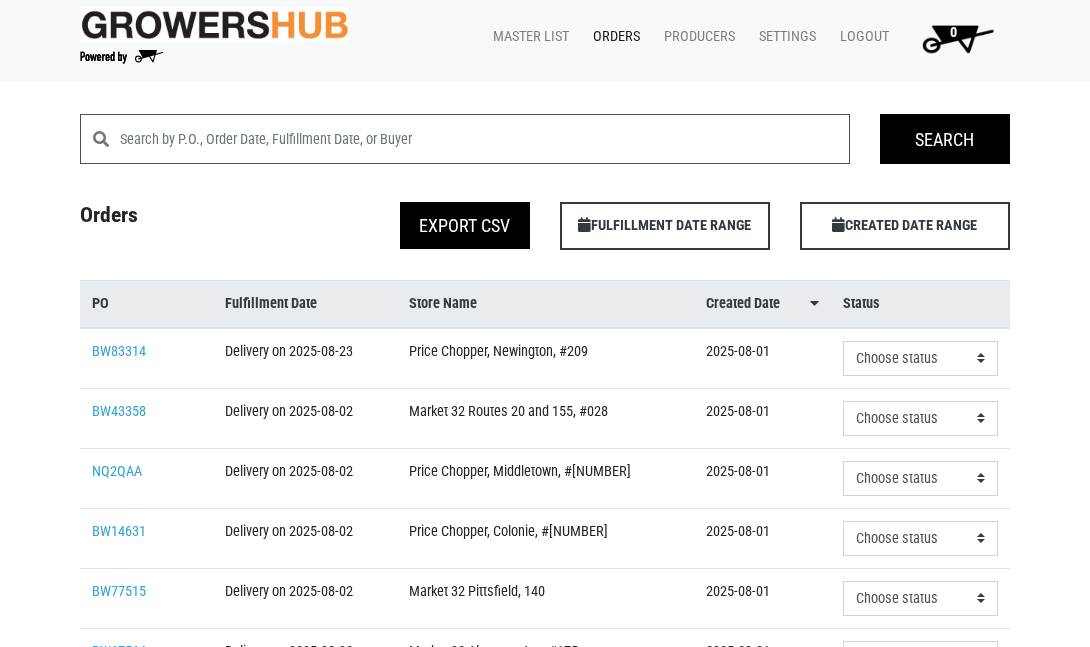 scroll, scrollTop: 0, scrollLeft: 0, axis: both 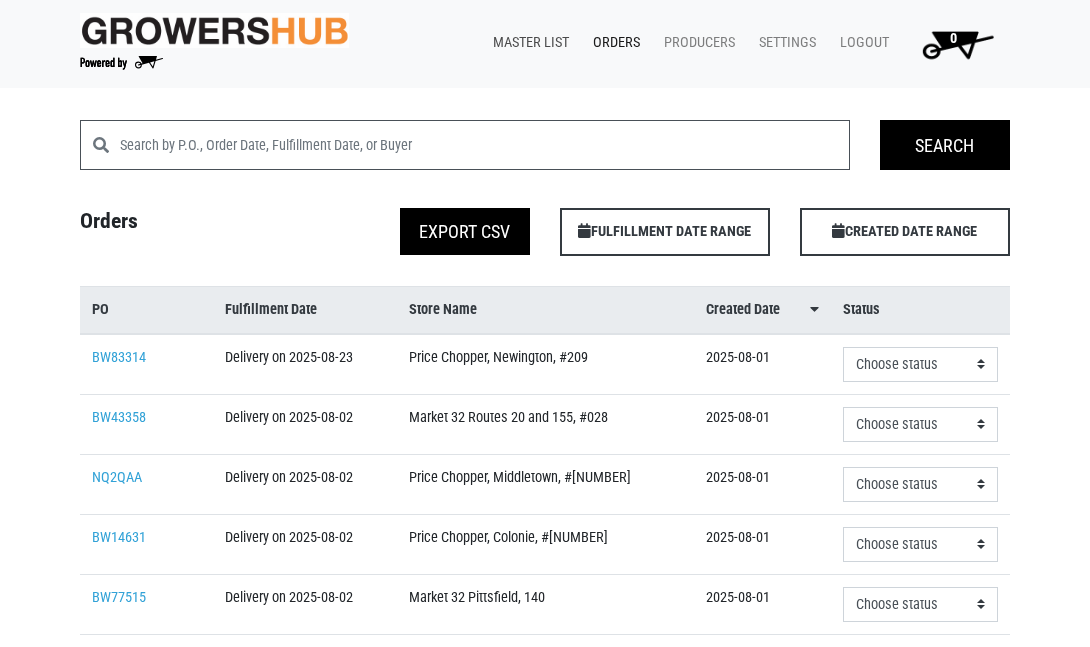 click on "Master List" at bounding box center (527, 43) 